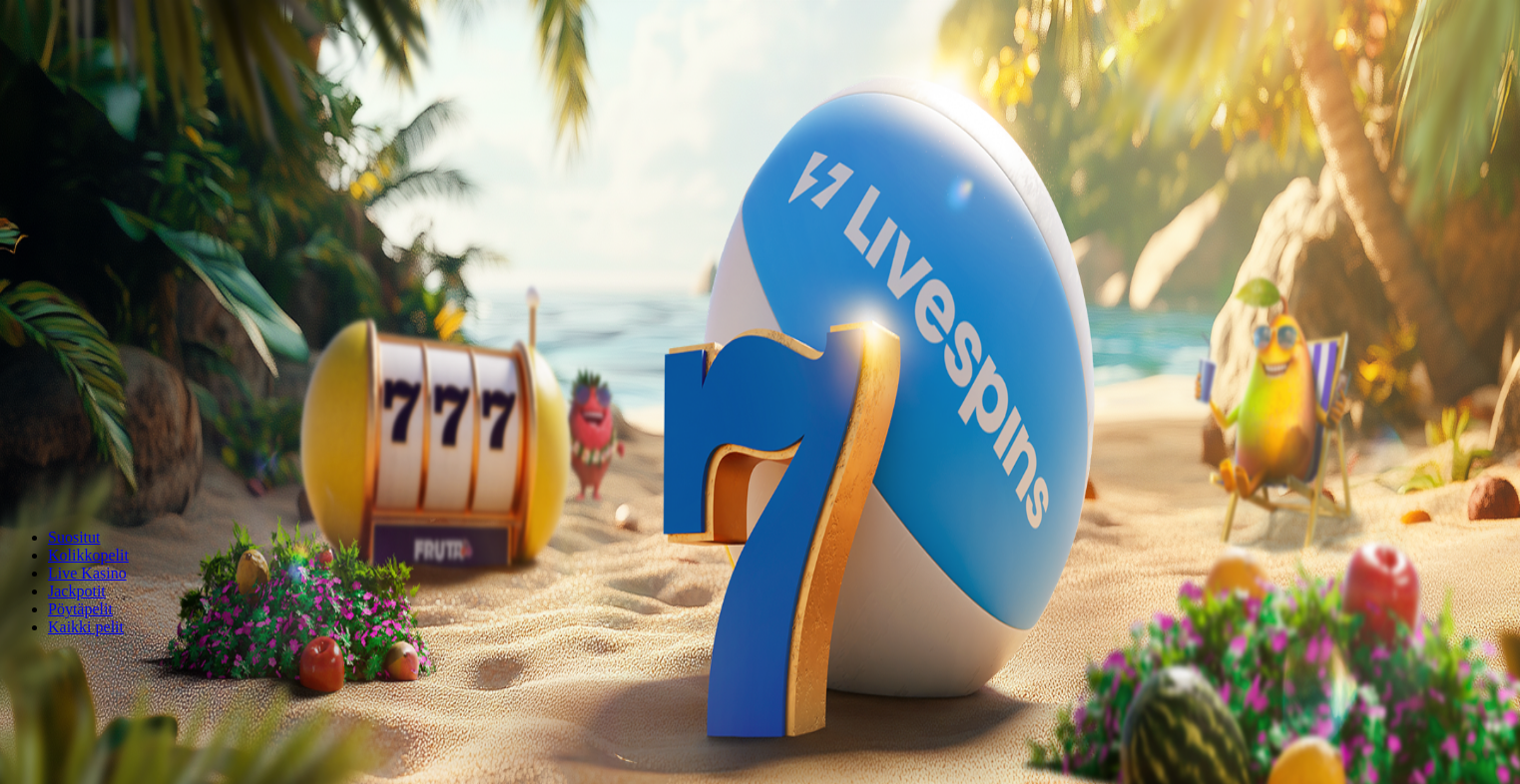 scroll, scrollTop: 0, scrollLeft: 0, axis: both 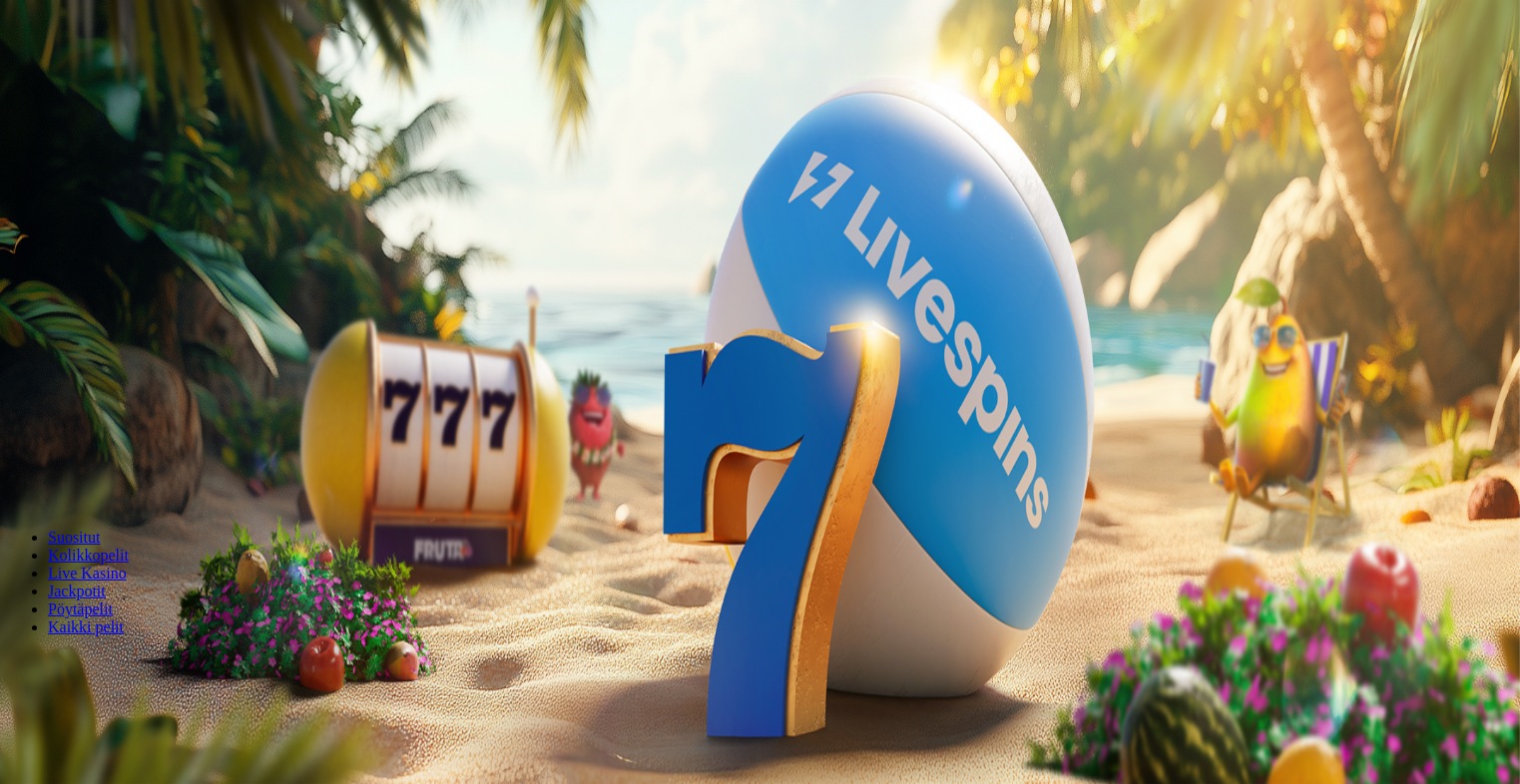 click at bounding box center (16, 470) 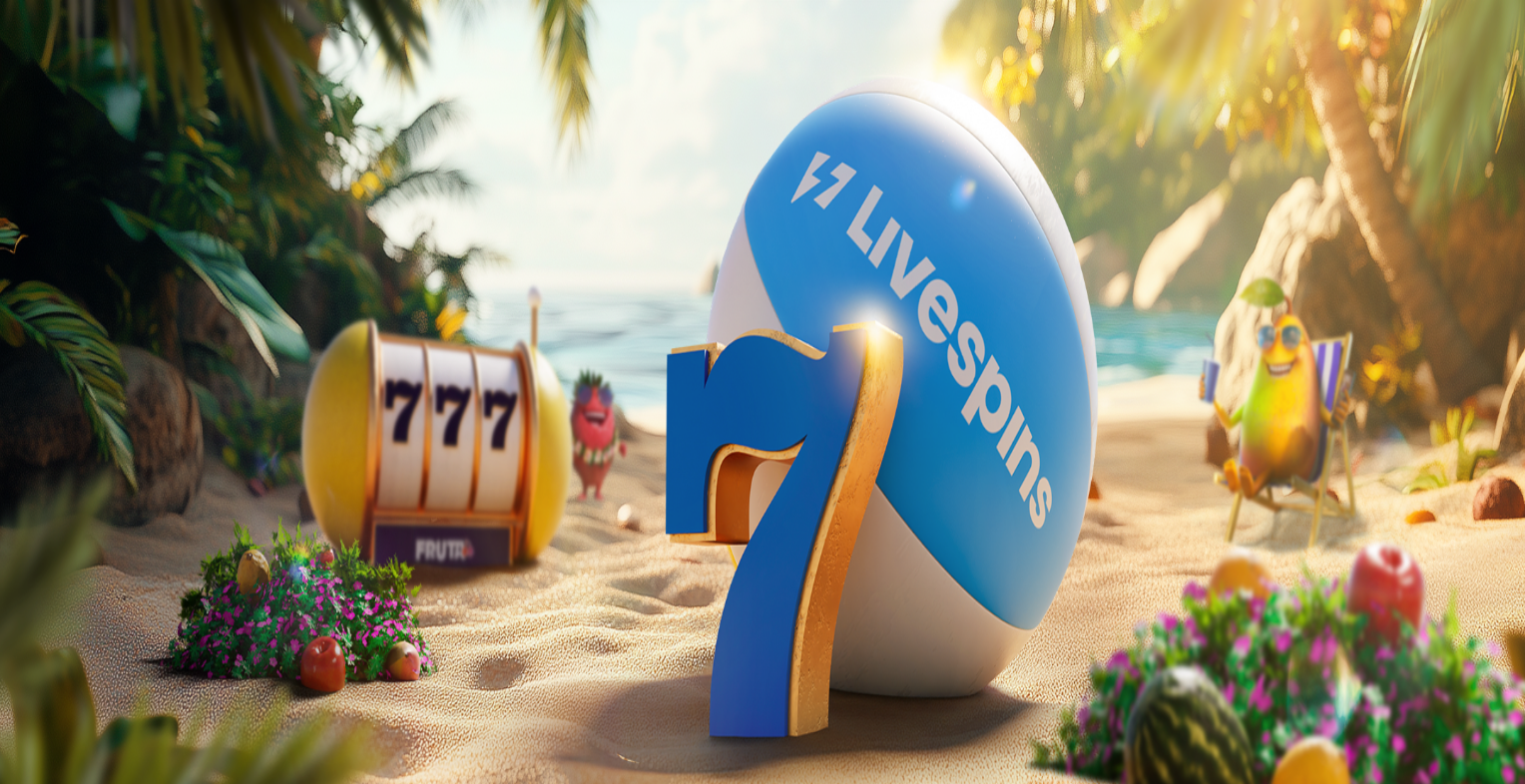 click on "Ymmärrän" at bounding box center [151, 5404] 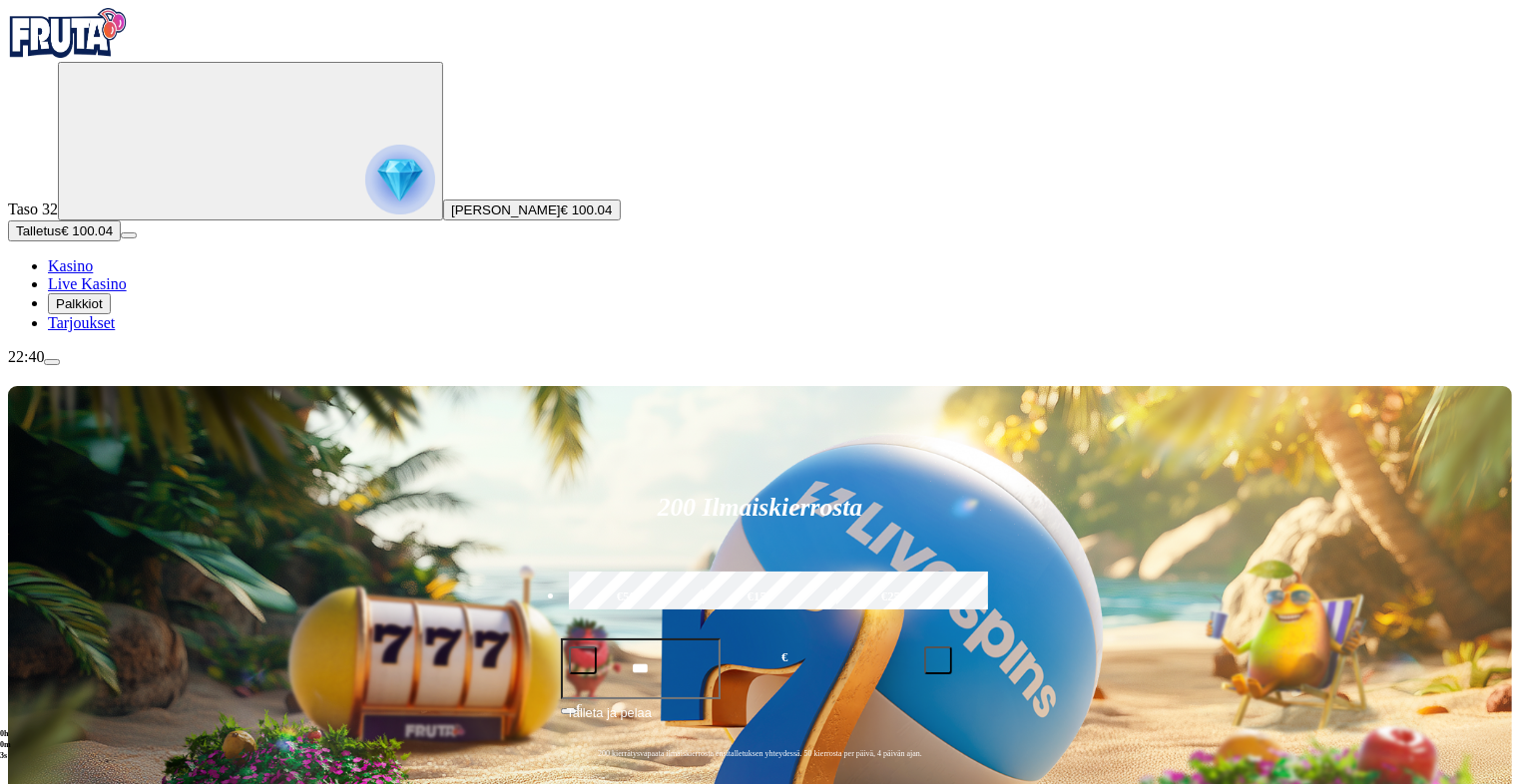 click on "Pelaa nyt" at bounding box center (77, 1670) 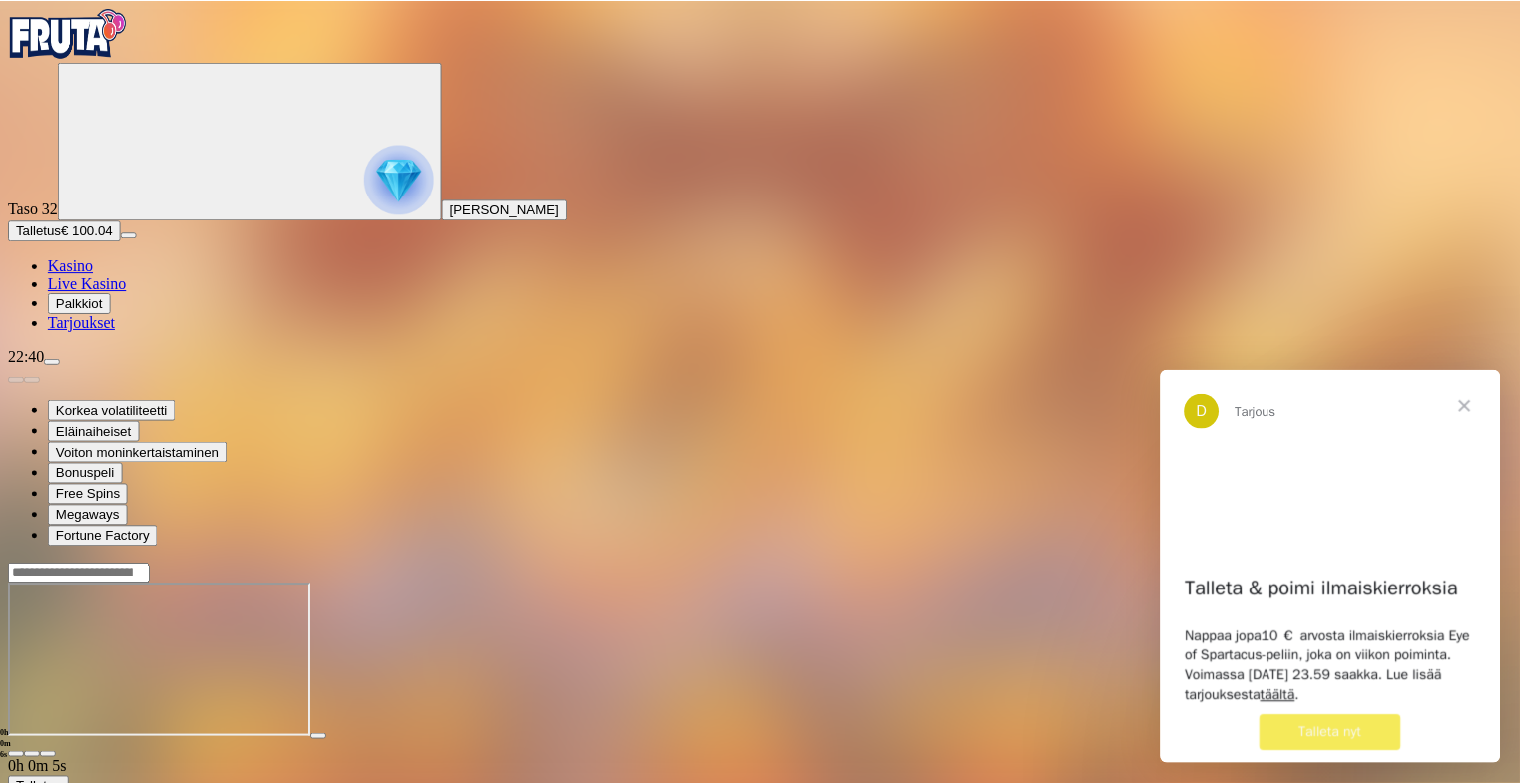 scroll, scrollTop: 0, scrollLeft: 0, axis: both 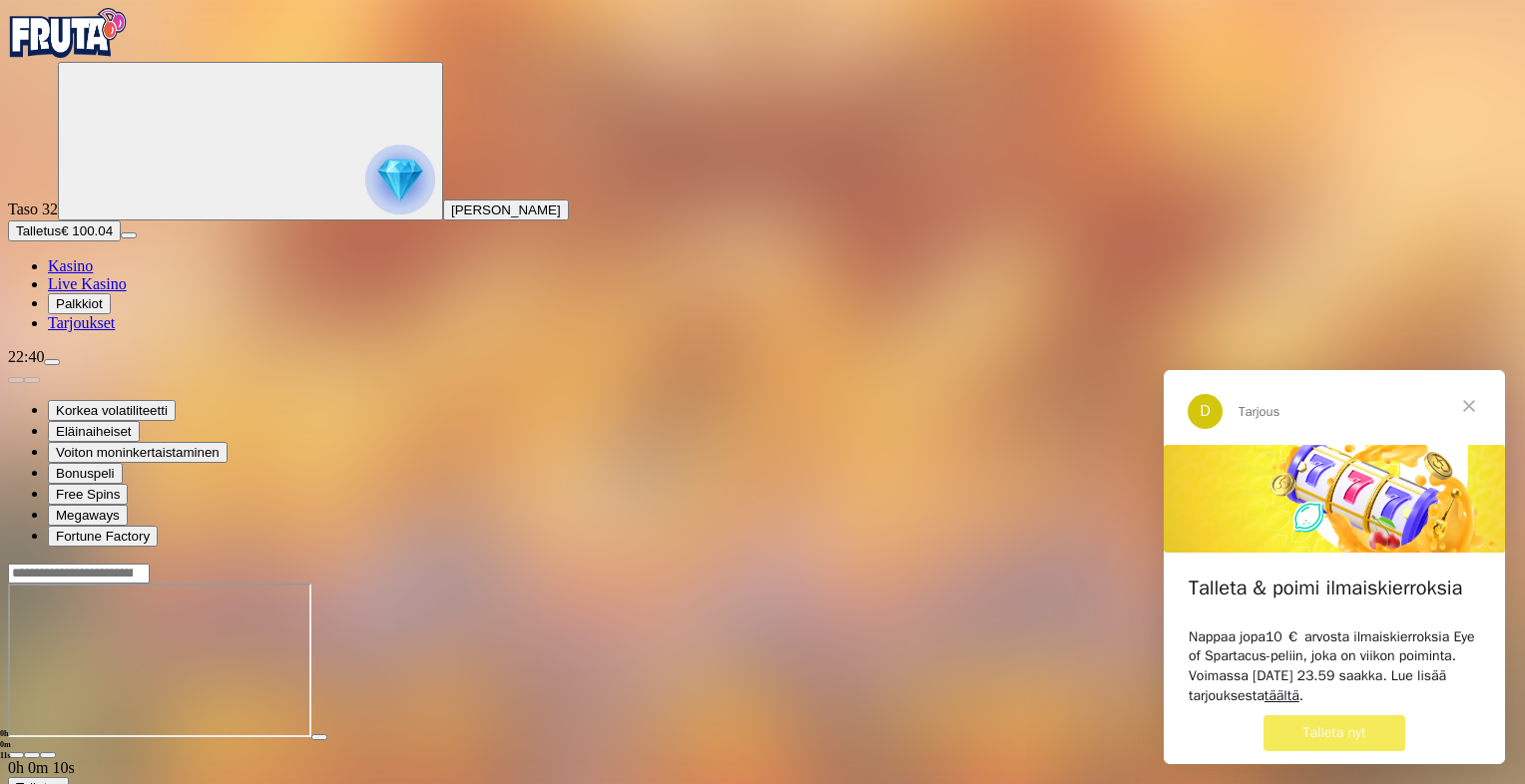 click at bounding box center (1469, 406) 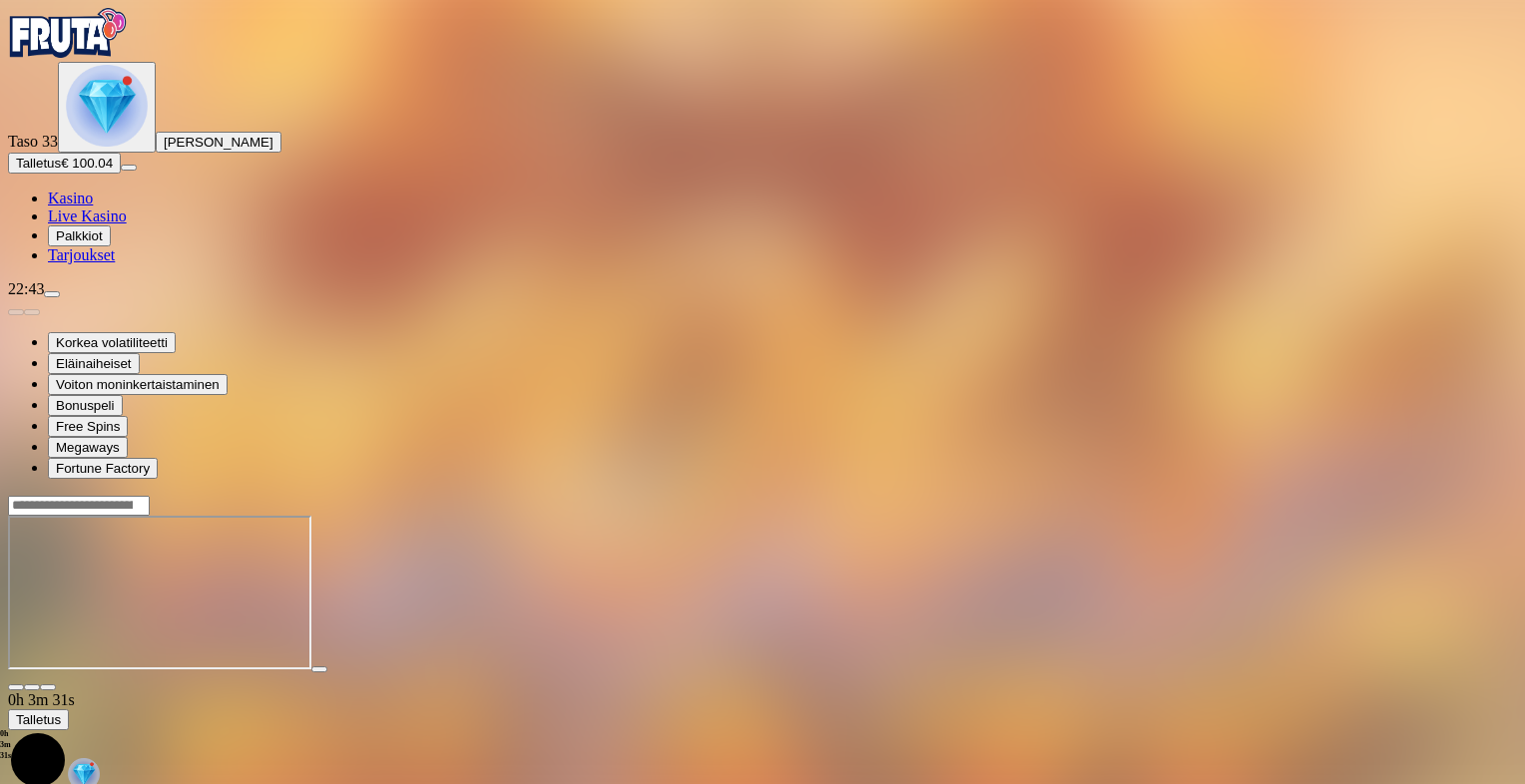 click at bounding box center (16, 687) 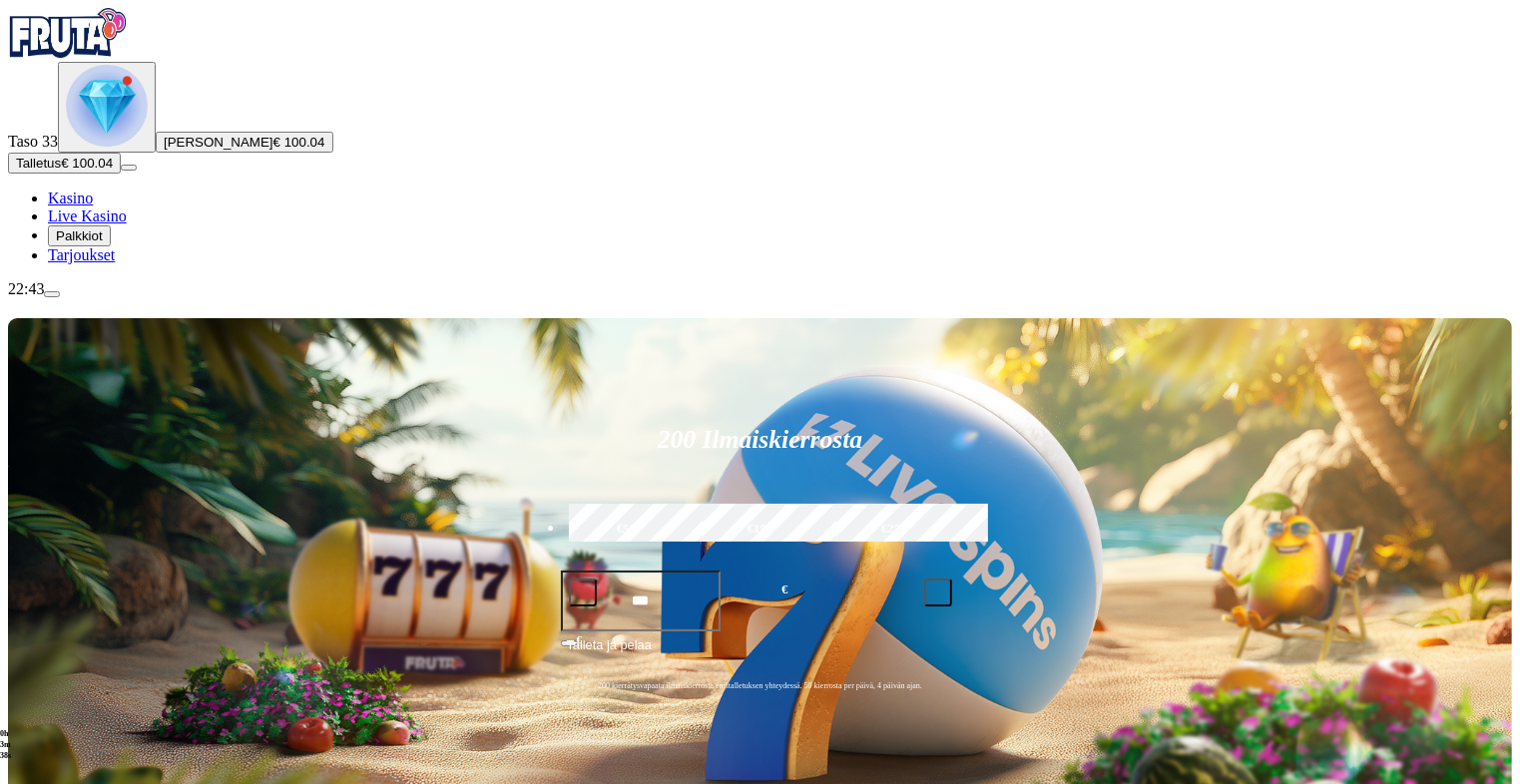 click at bounding box center (32, 1080) 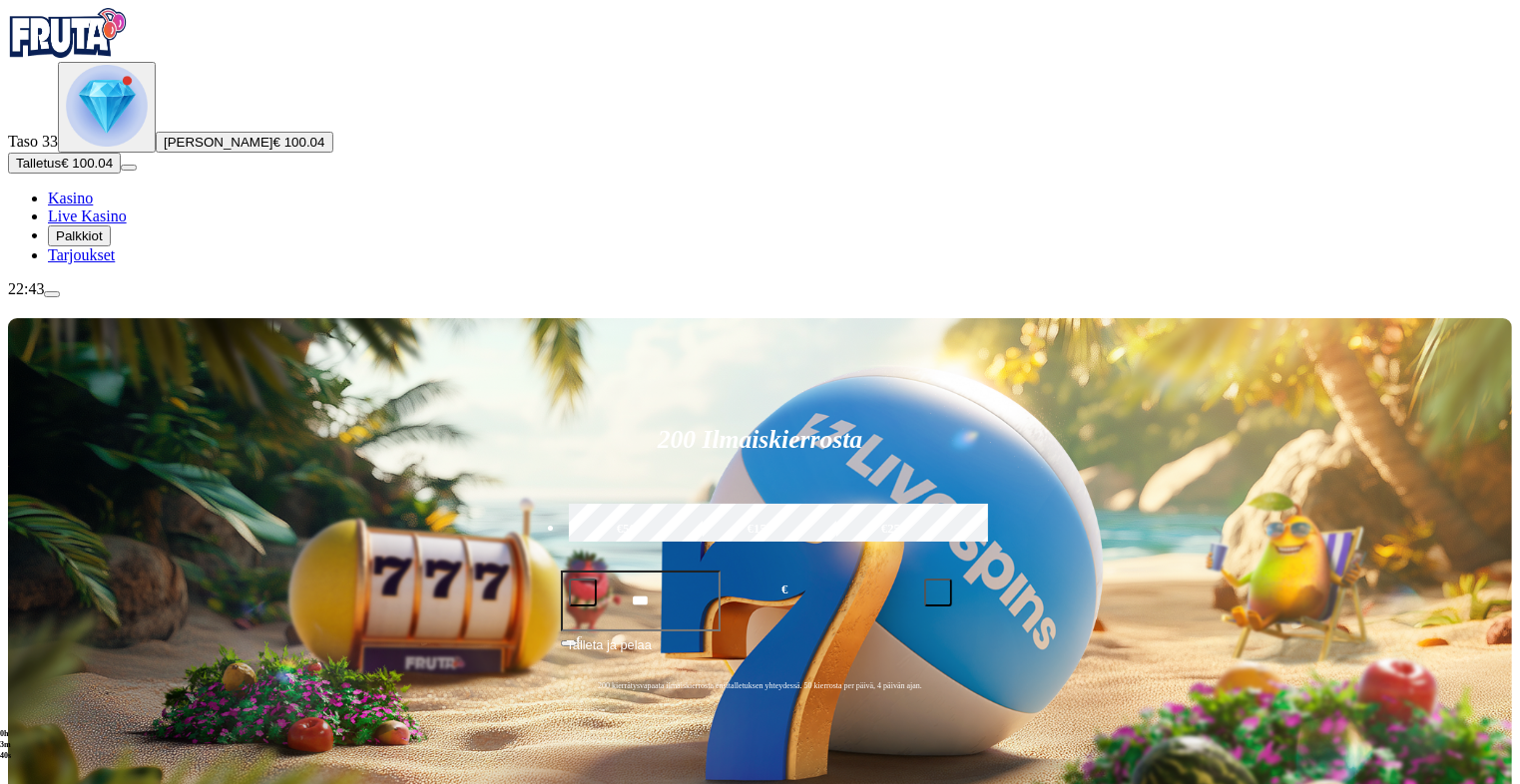 click on "Pelaa nyt" at bounding box center (-891, 1697) 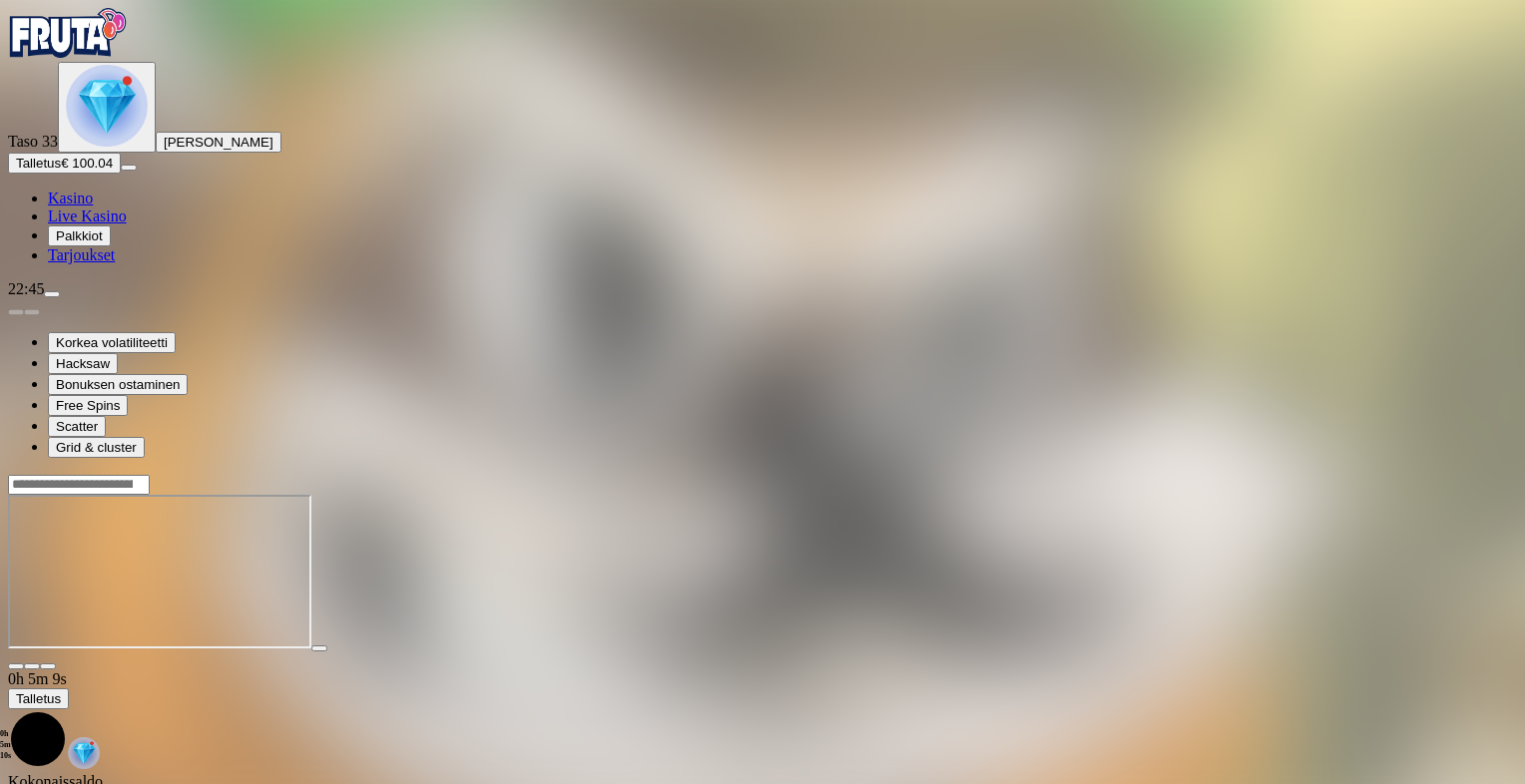 click at bounding box center [16, 666] 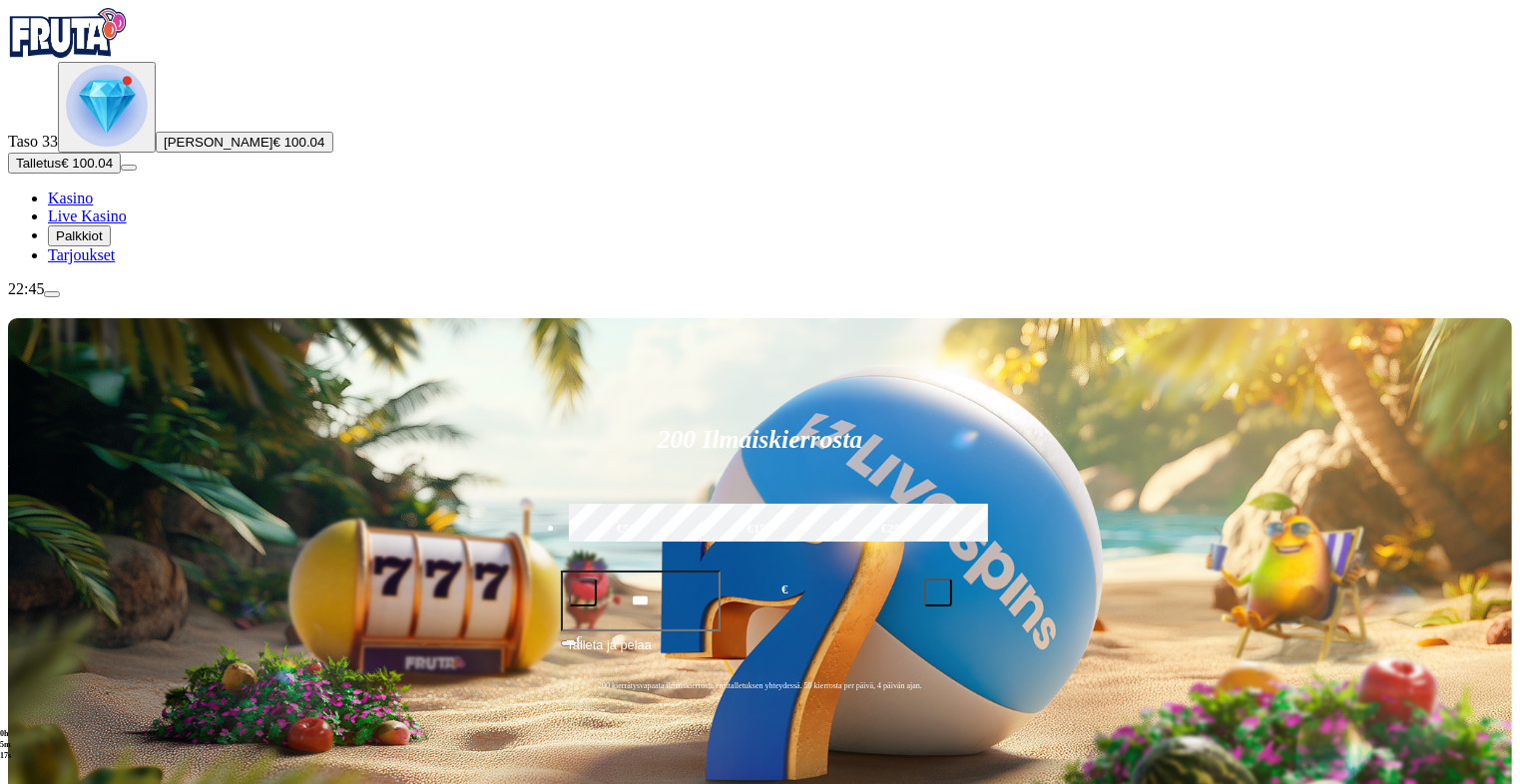 drag, startPoint x: 1468, startPoint y: 650, endPoint x: 371, endPoint y: 688, distance: 1097.658 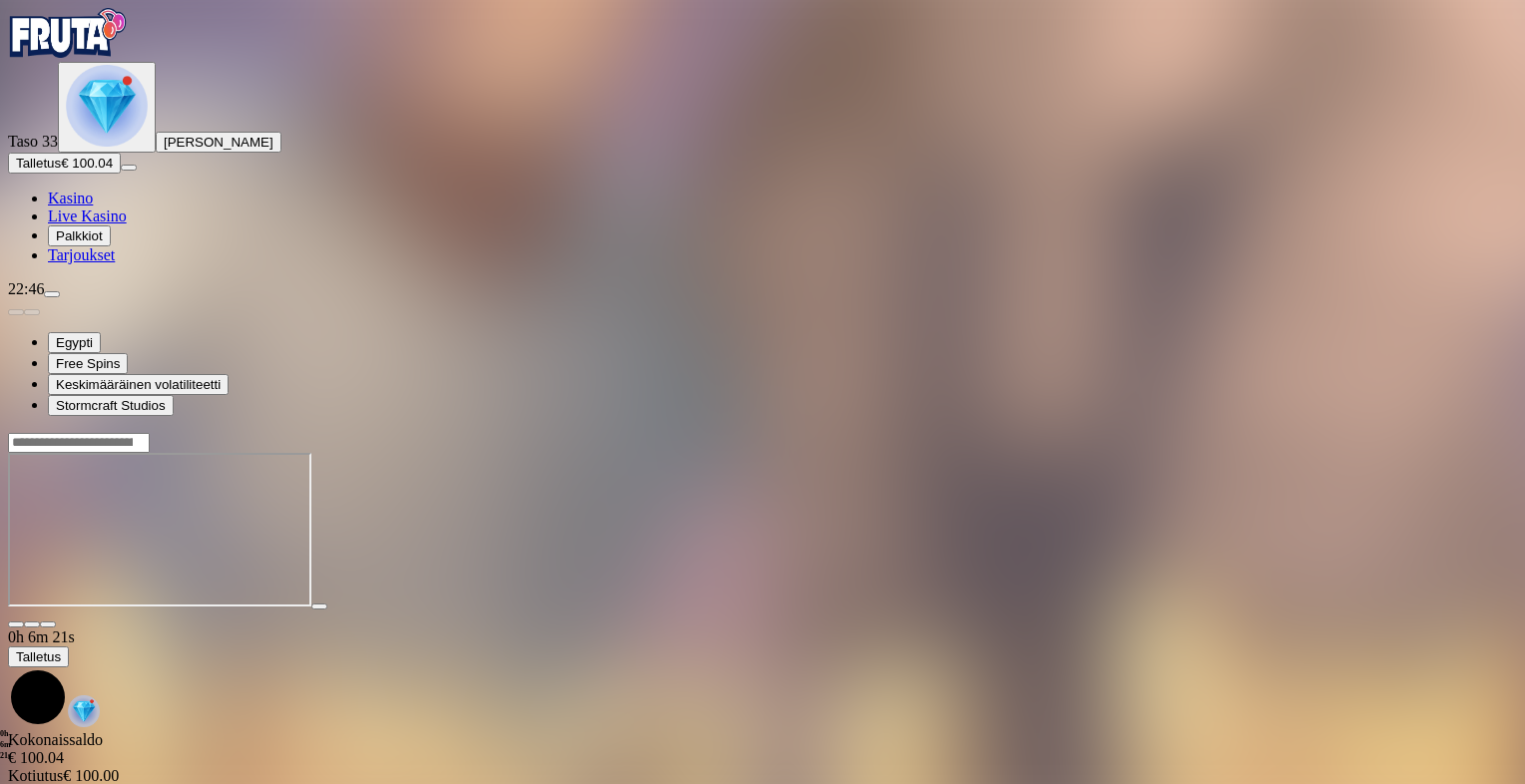 click at bounding box center (16, 624) 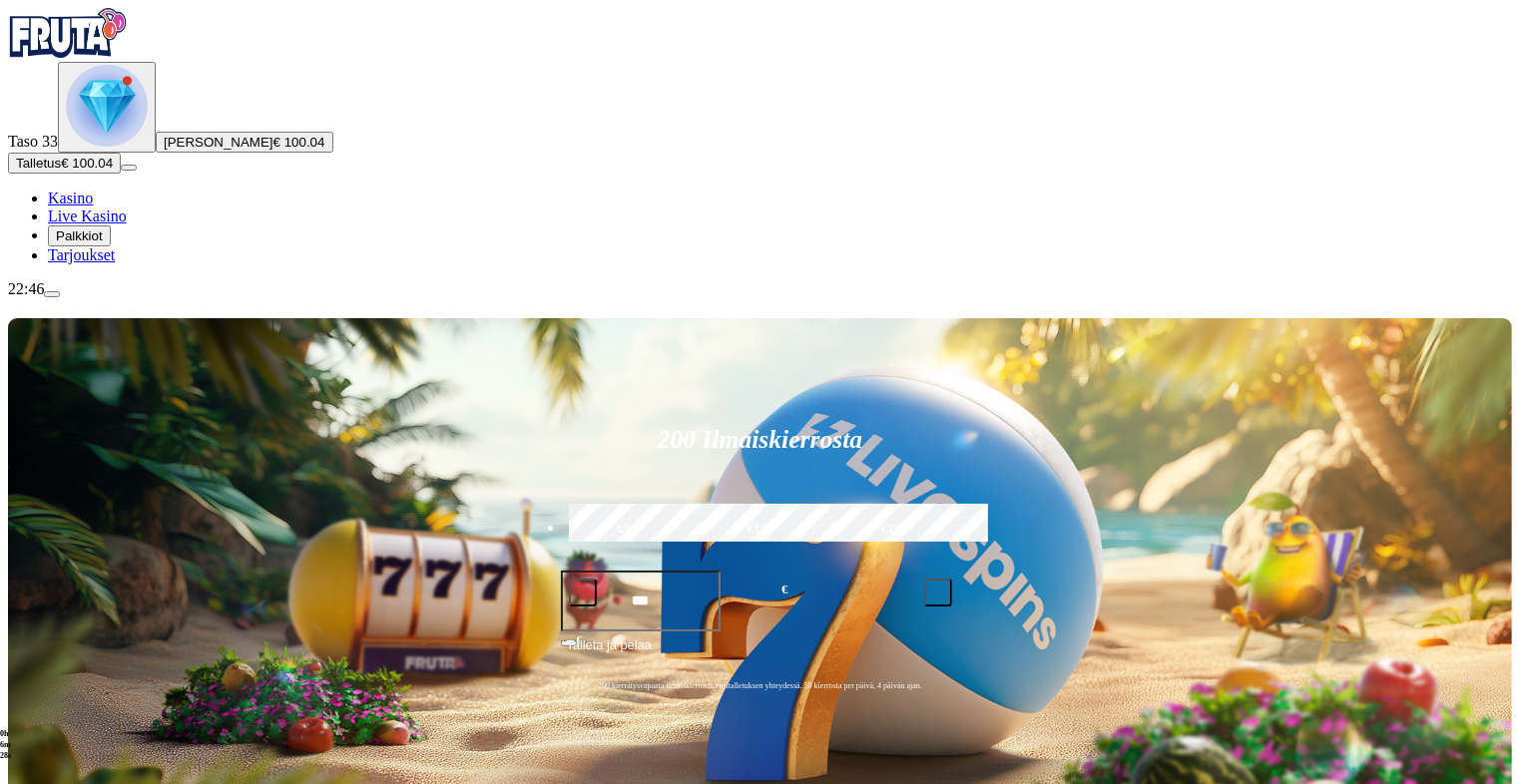 click on "Pelaa nyt" at bounding box center [77, 1221] 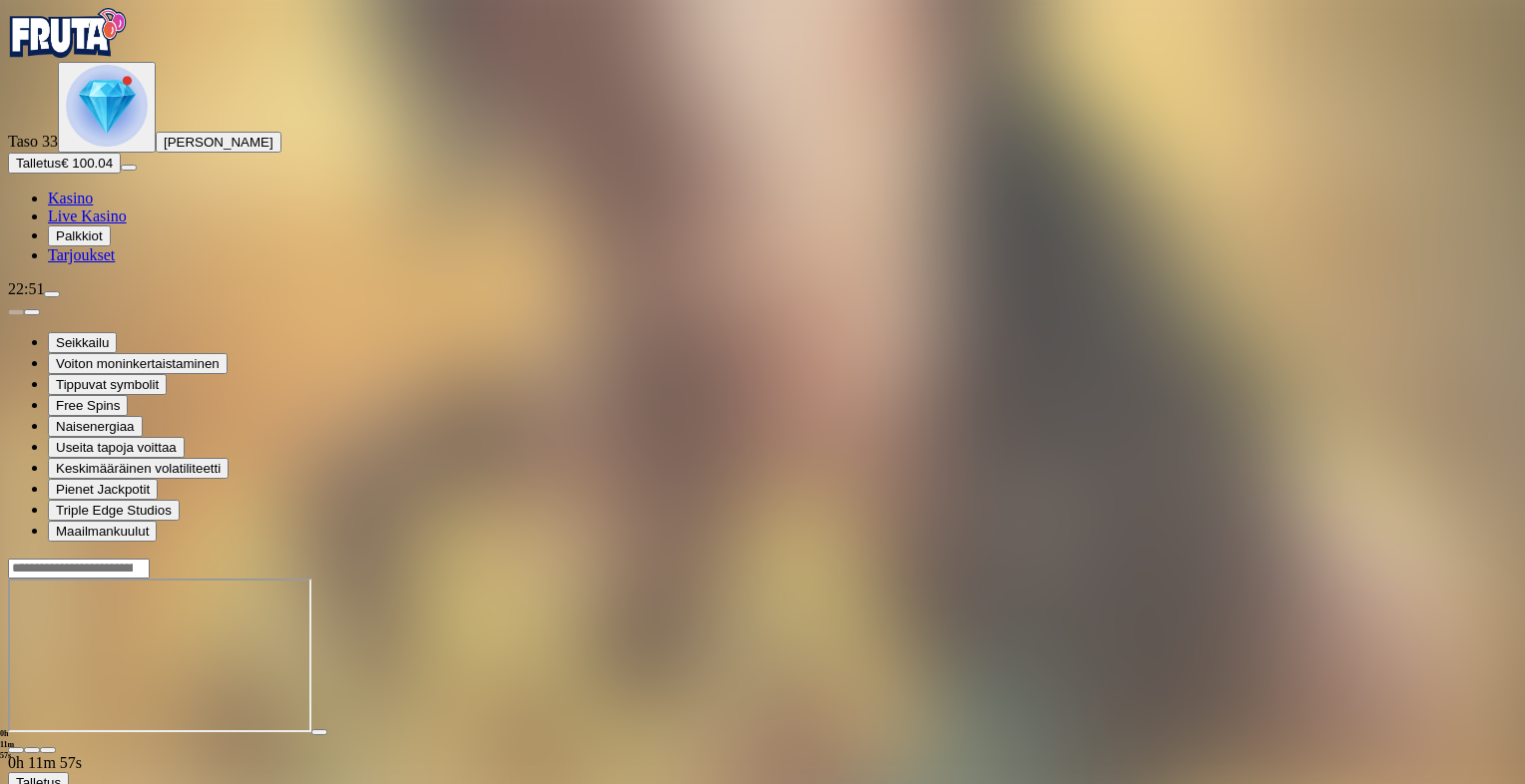 click at bounding box center (762, 657) 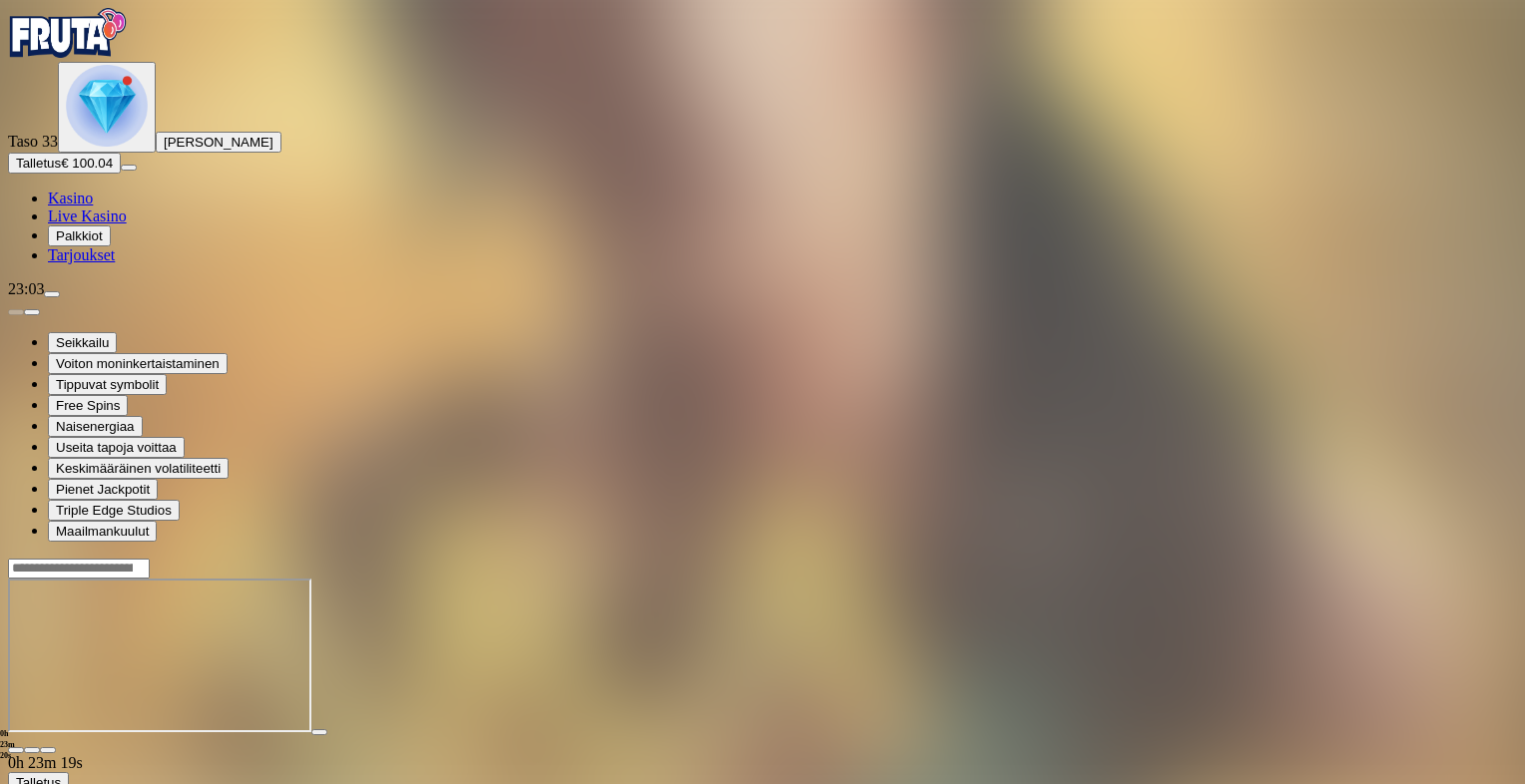 click at bounding box center [16, 750] 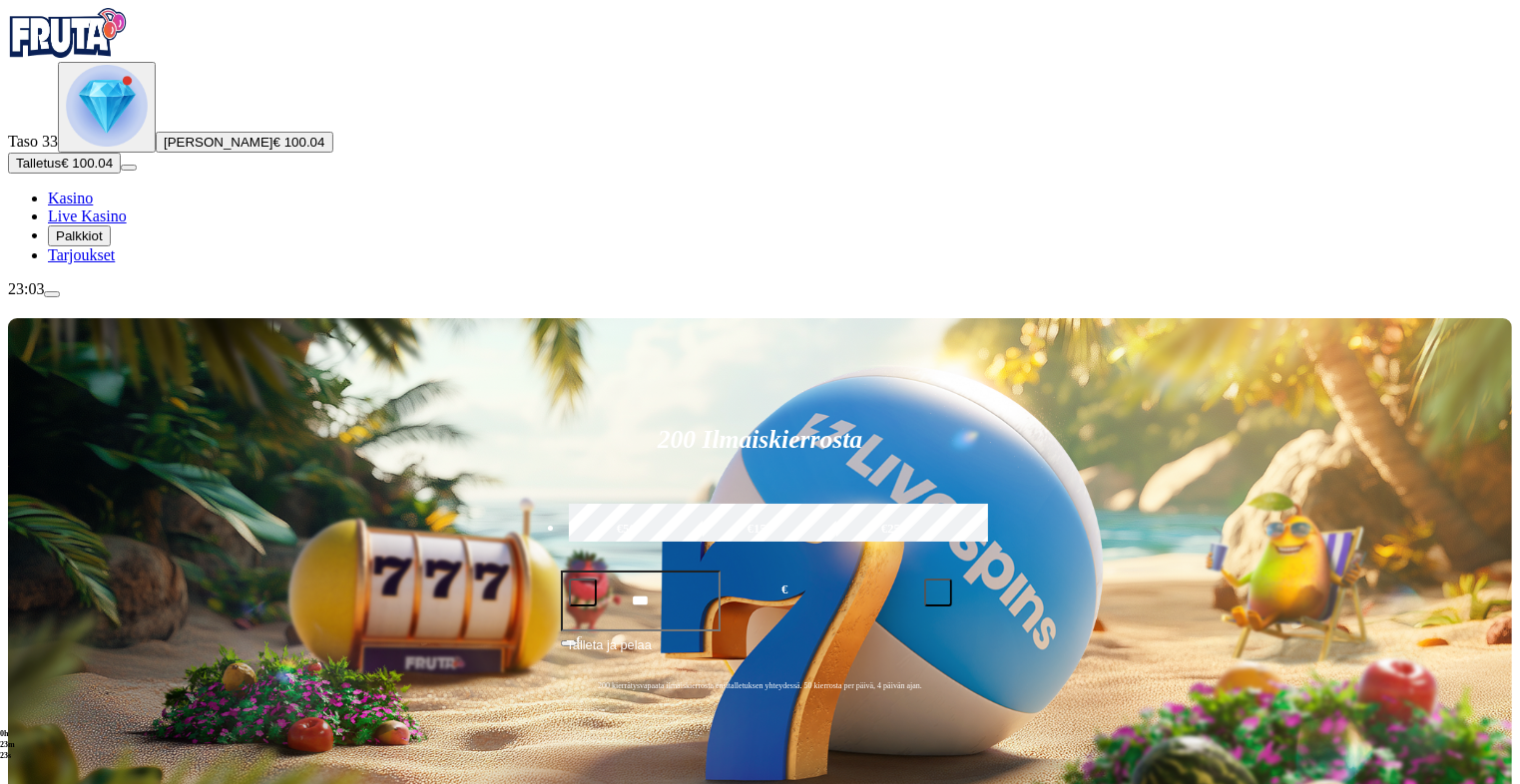 scroll, scrollTop: 685, scrollLeft: 0, axis: vertical 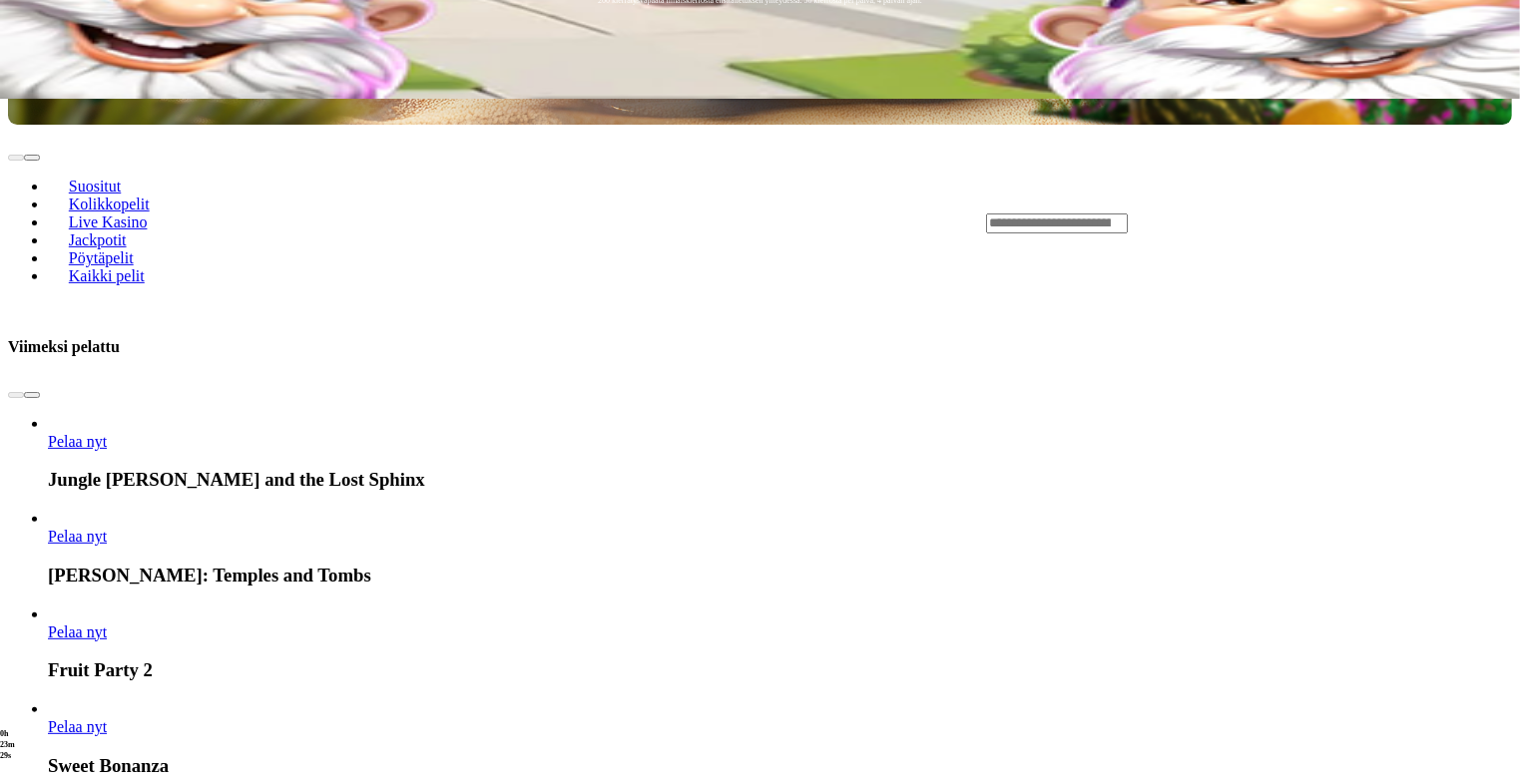 click at bounding box center [32, 1548] 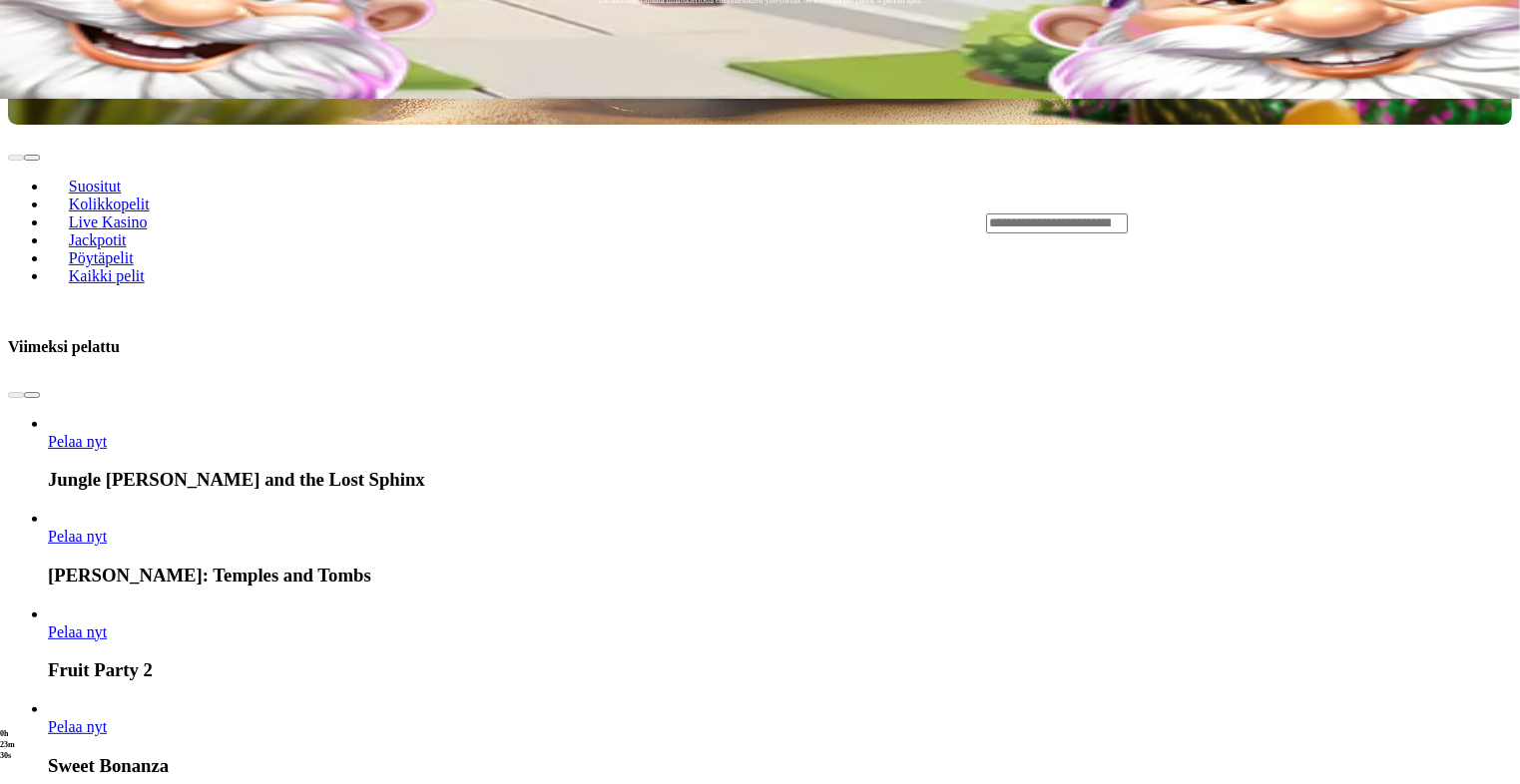 click at bounding box center (32, 1548) 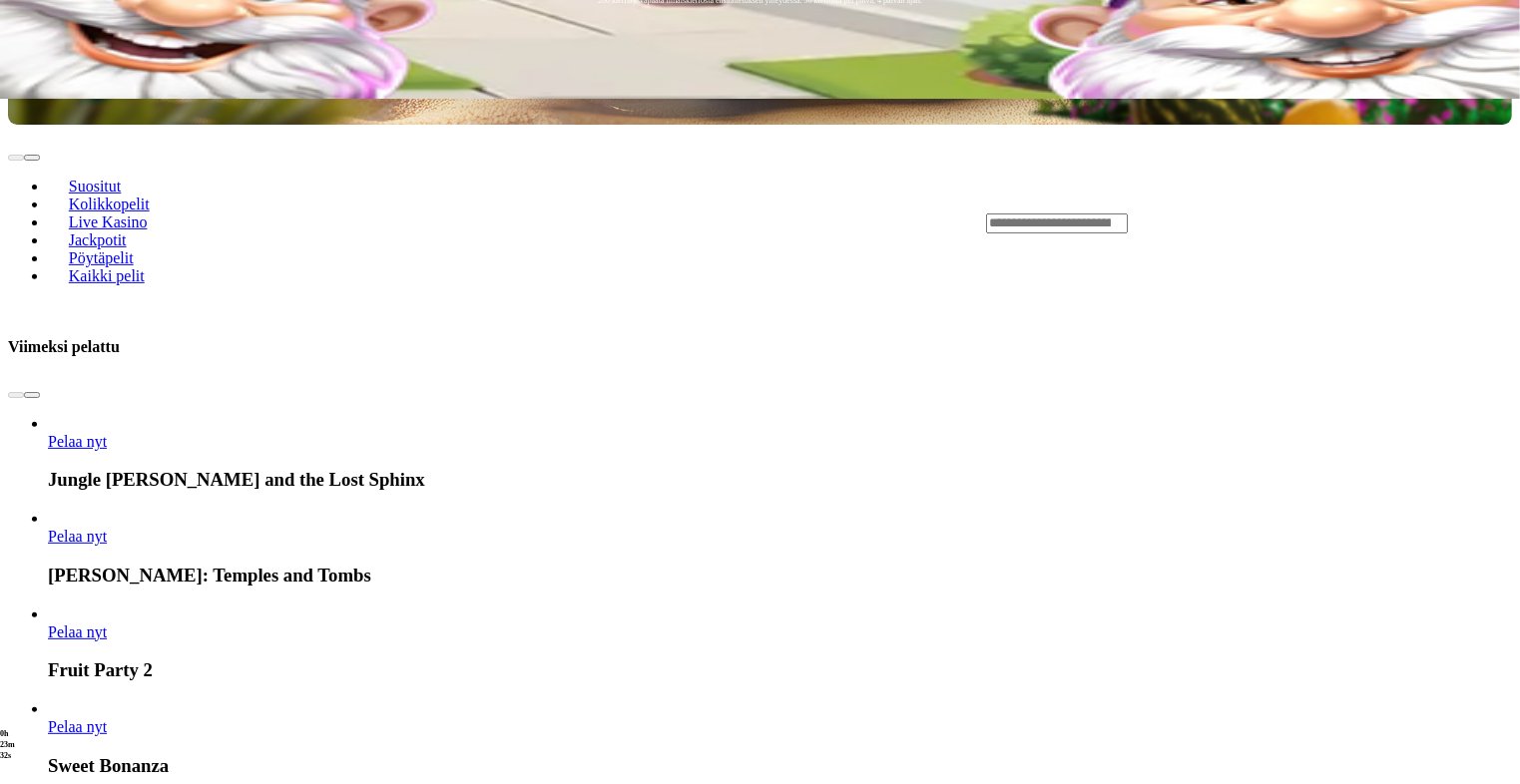 scroll, scrollTop: 1372, scrollLeft: 0, axis: vertical 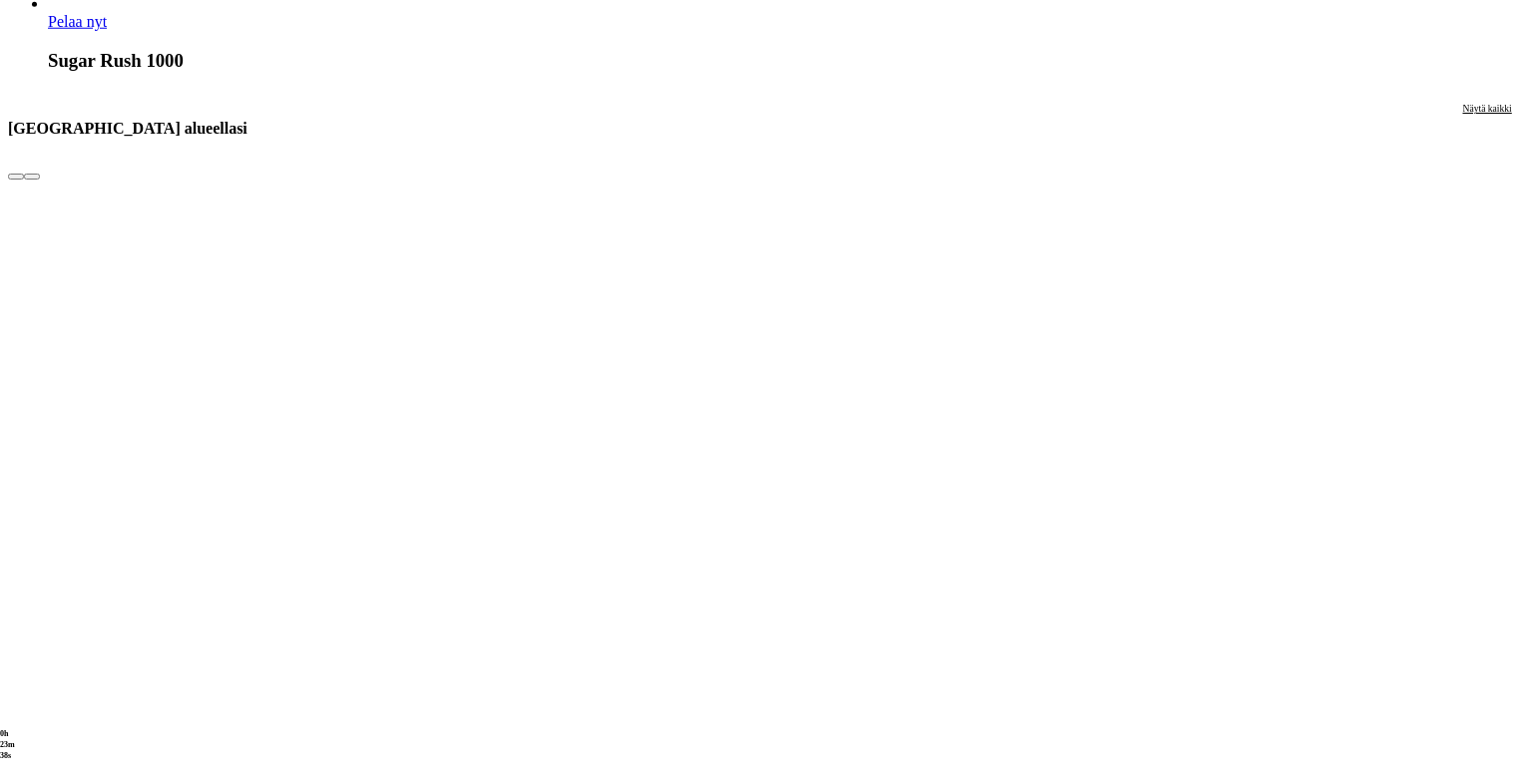 click on "Pelaa nyt" at bounding box center [77, 18590] 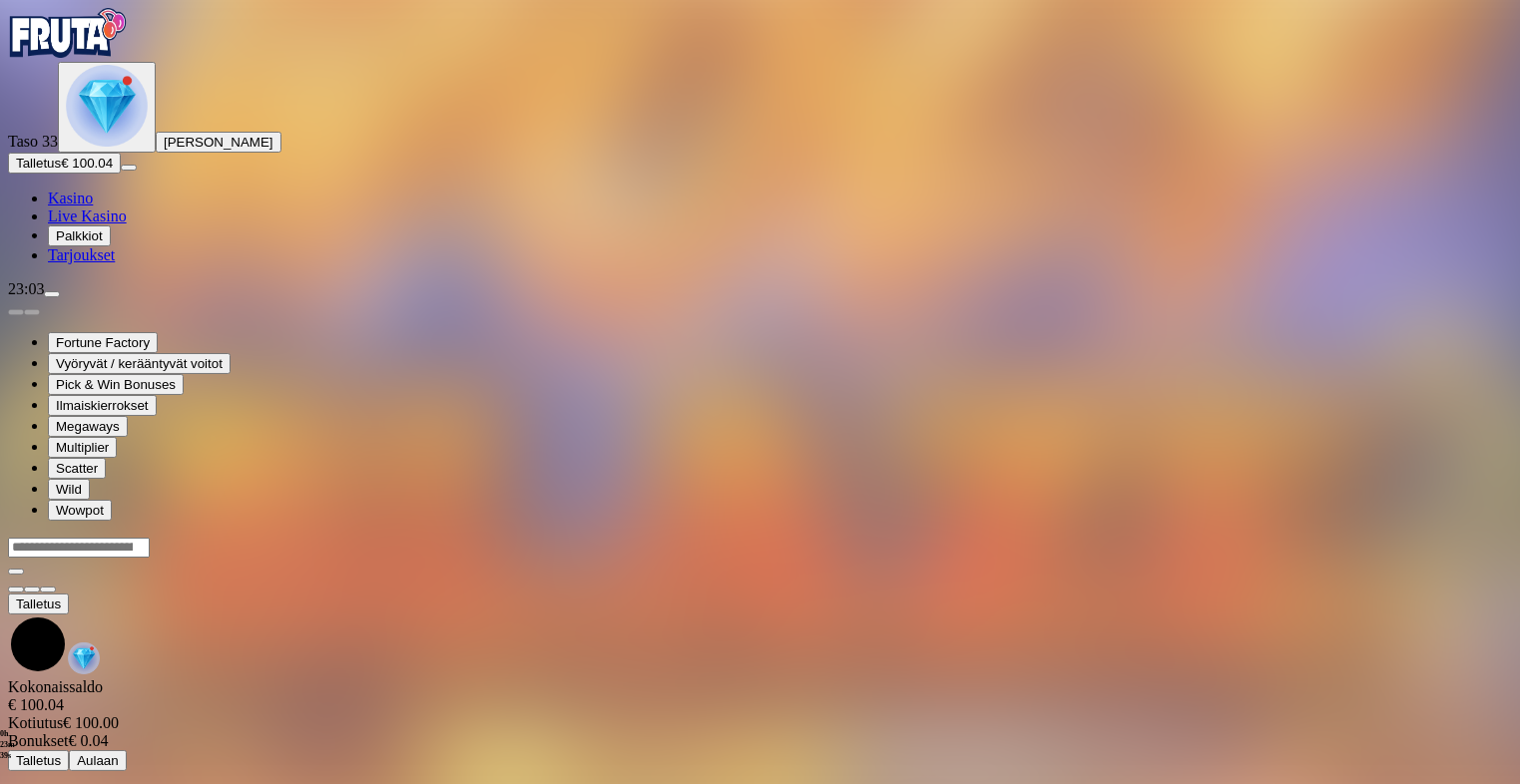 scroll, scrollTop: 0, scrollLeft: 0, axis: both 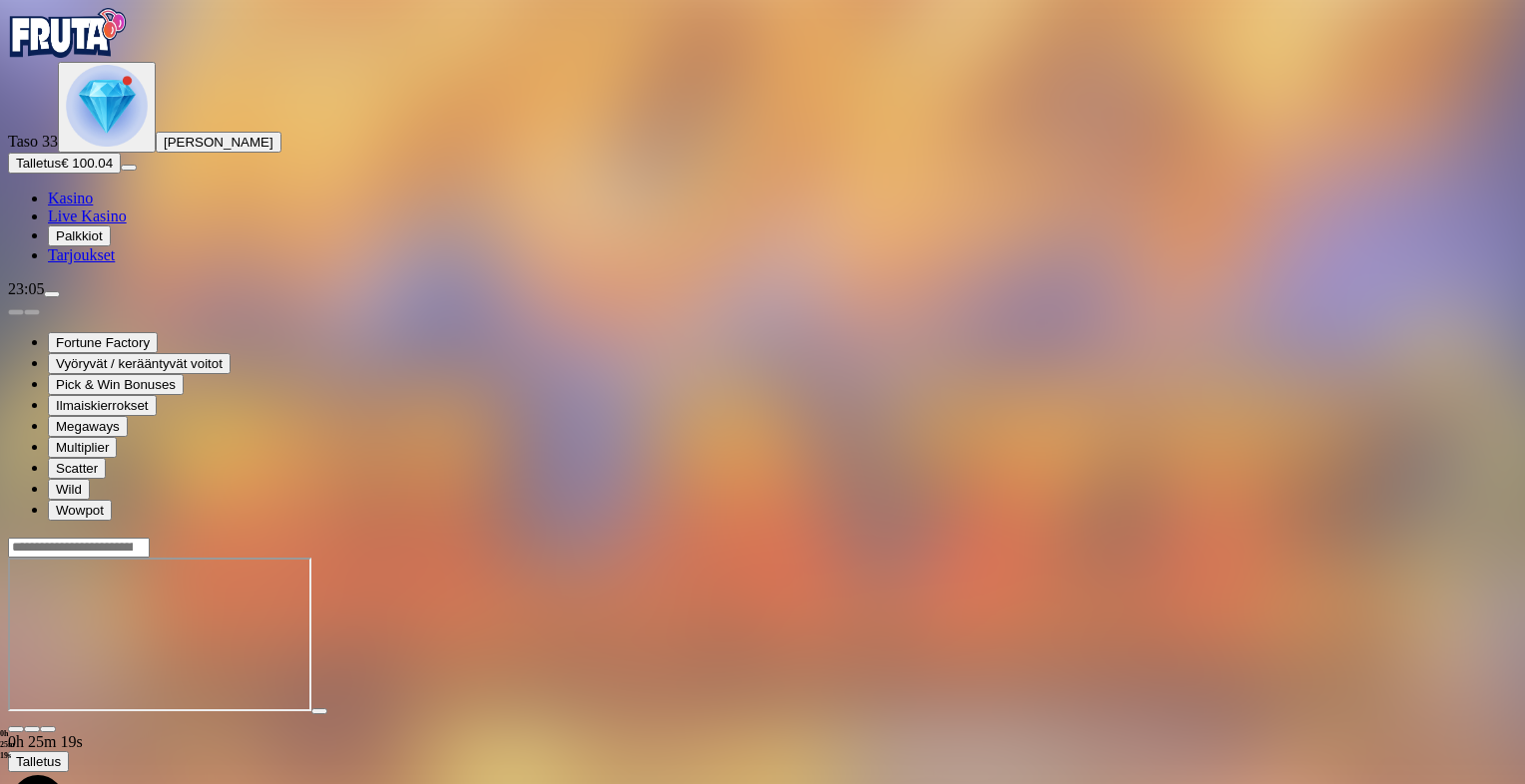 click at bounding box center [16, 729] 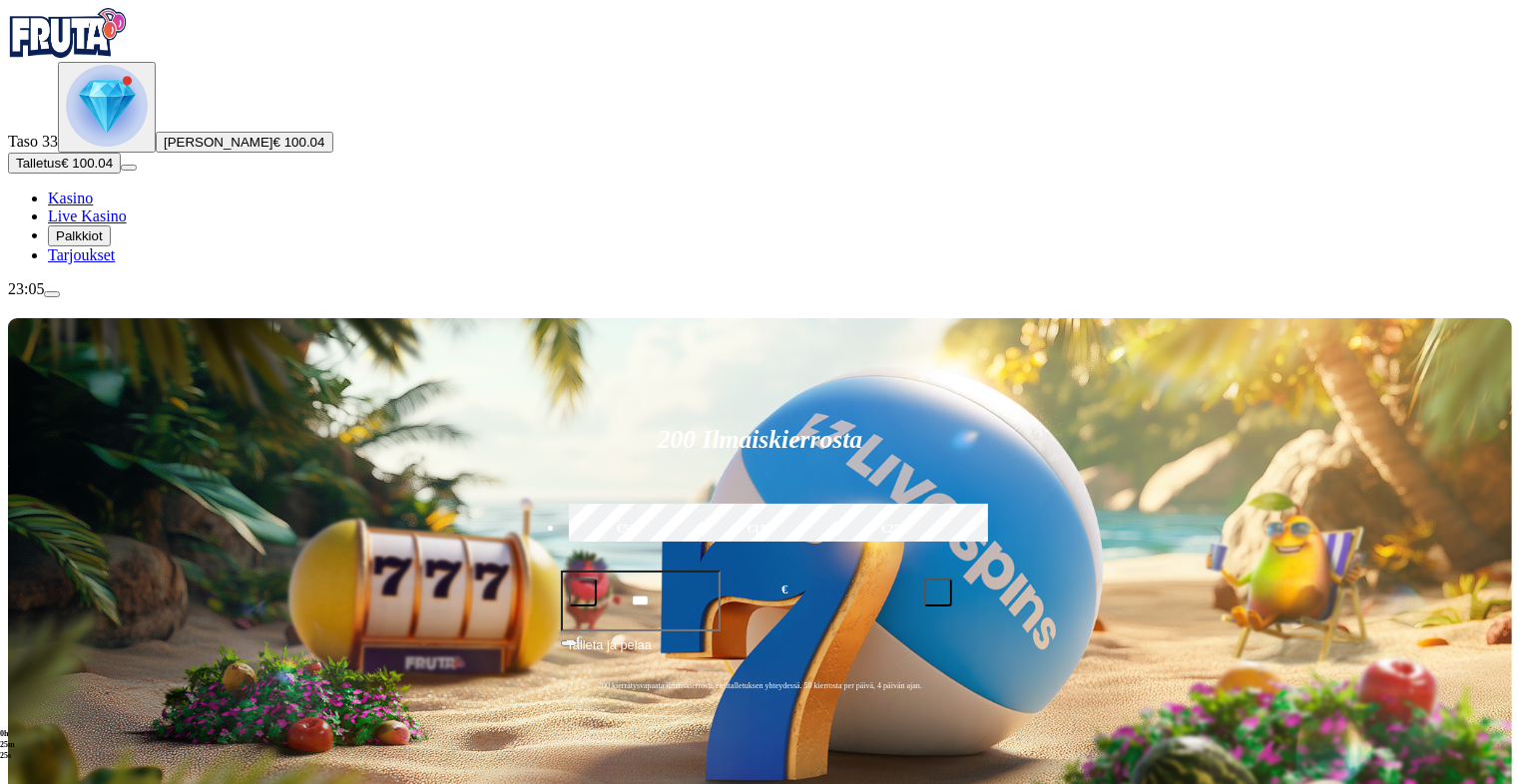 click at bounding box center (32, 1080) 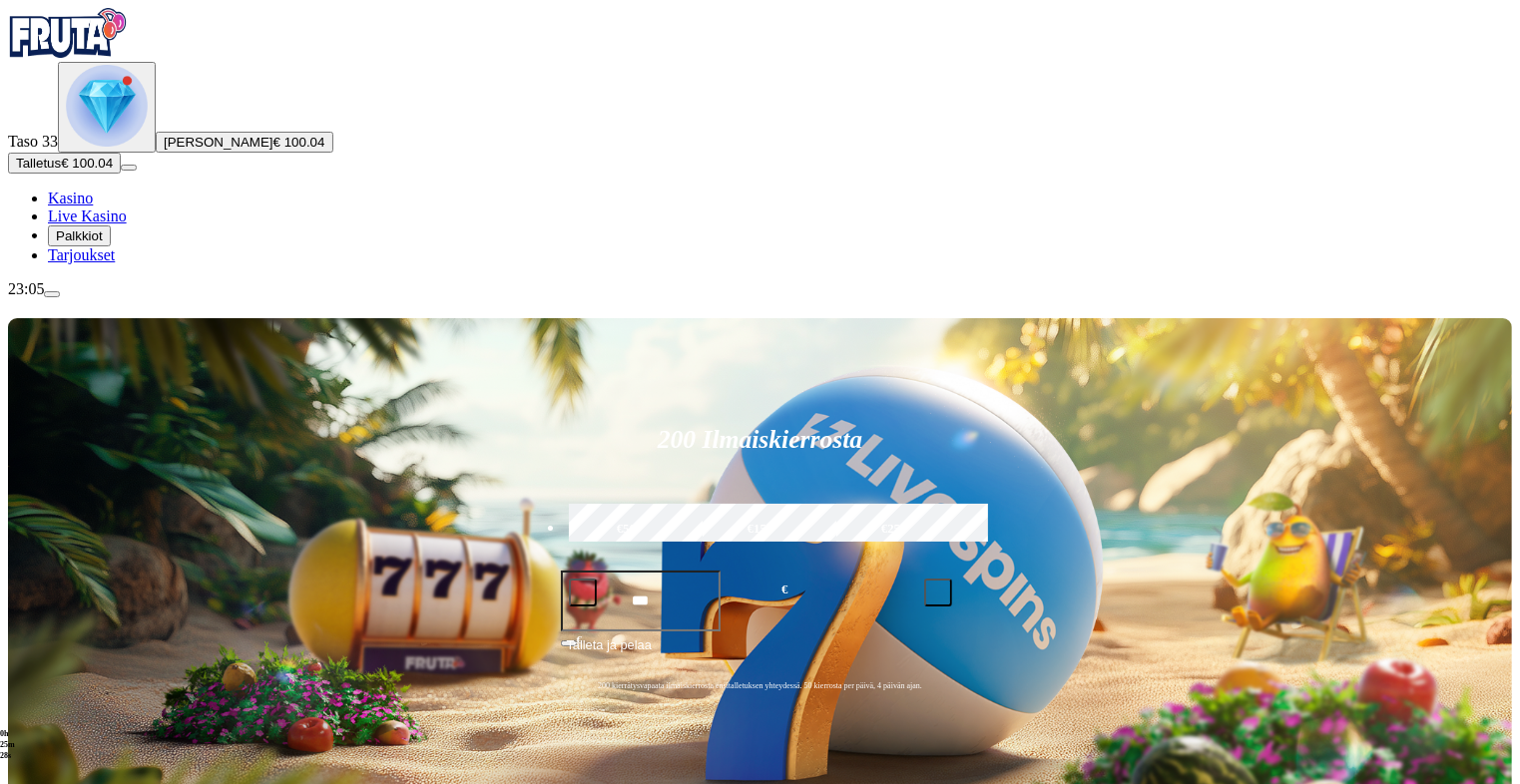 click on "Pelaa nyt" at bounding box center (-891, 1983) 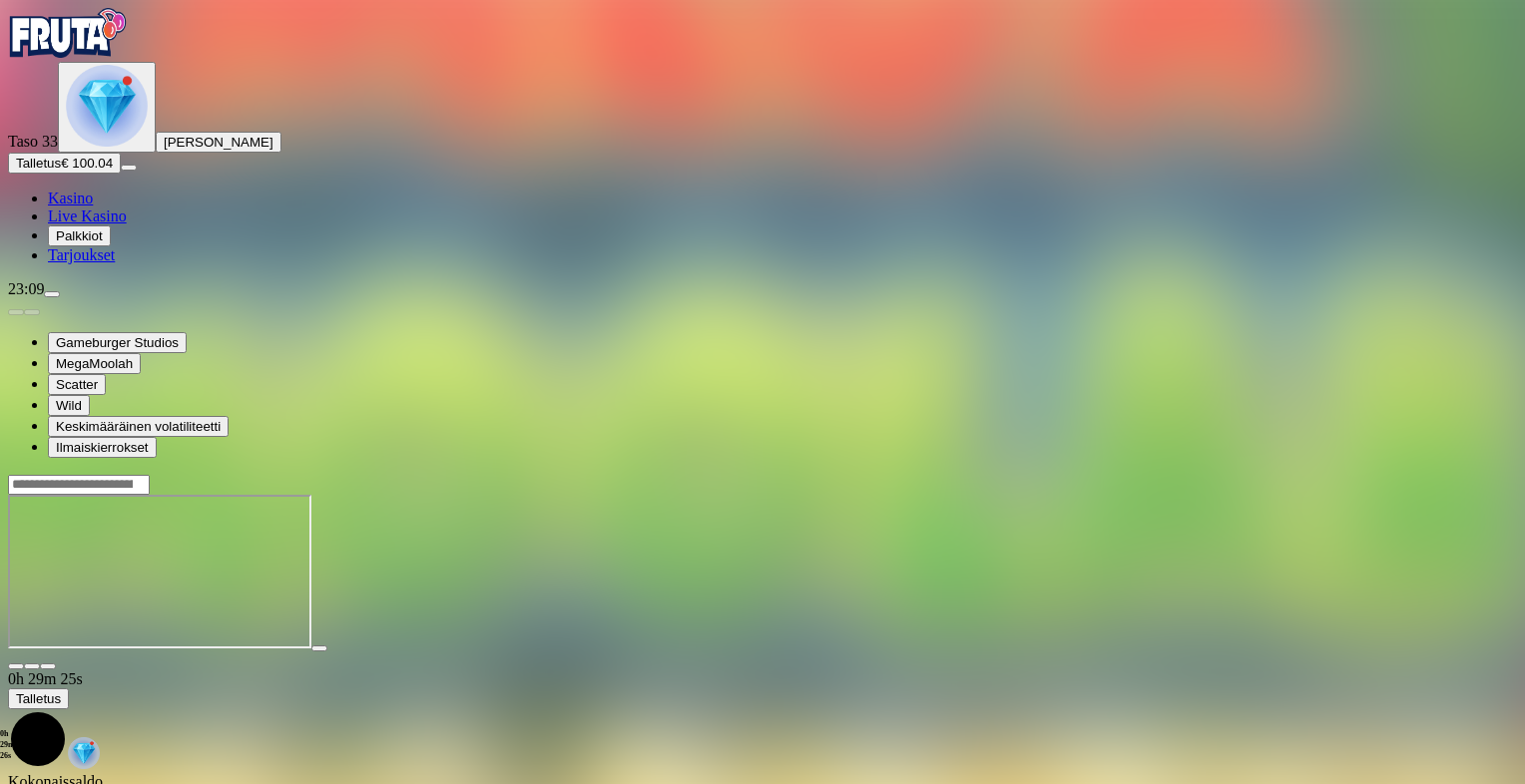 click at bounding box center (16, 666) 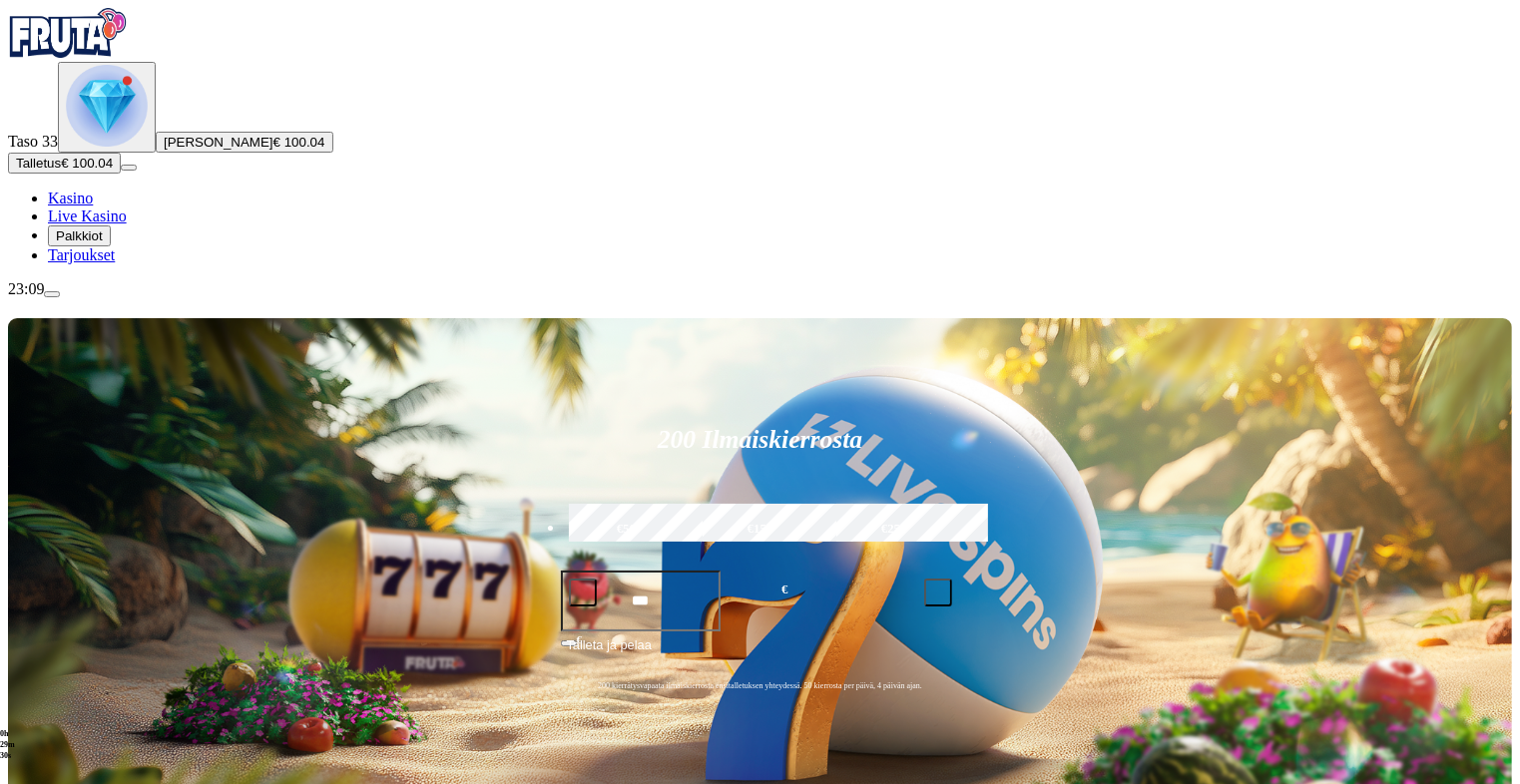 scroll, scrollTop: 685, scrollLeft: 0, axis: vertical 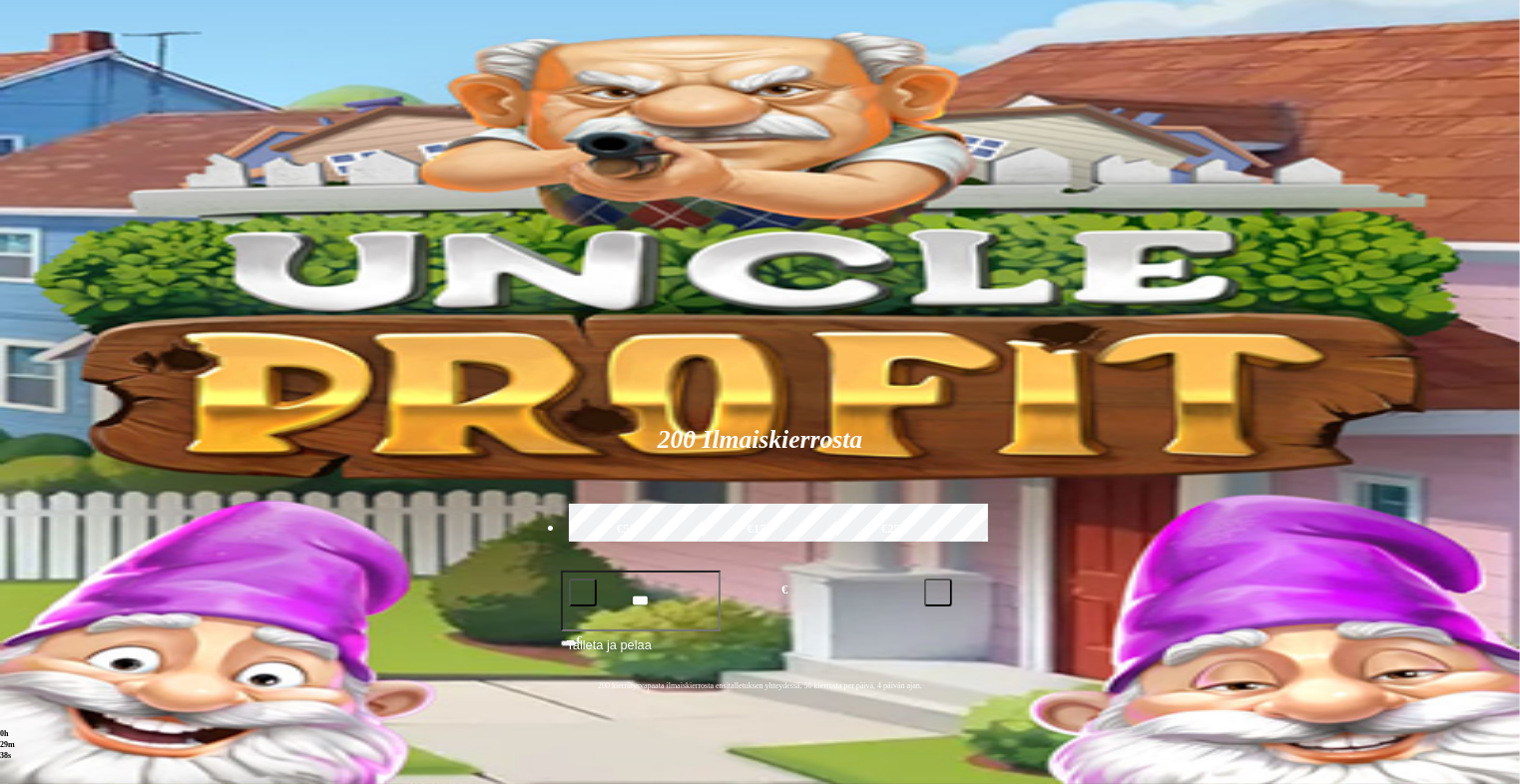 click at bounding box center [32, 1080] 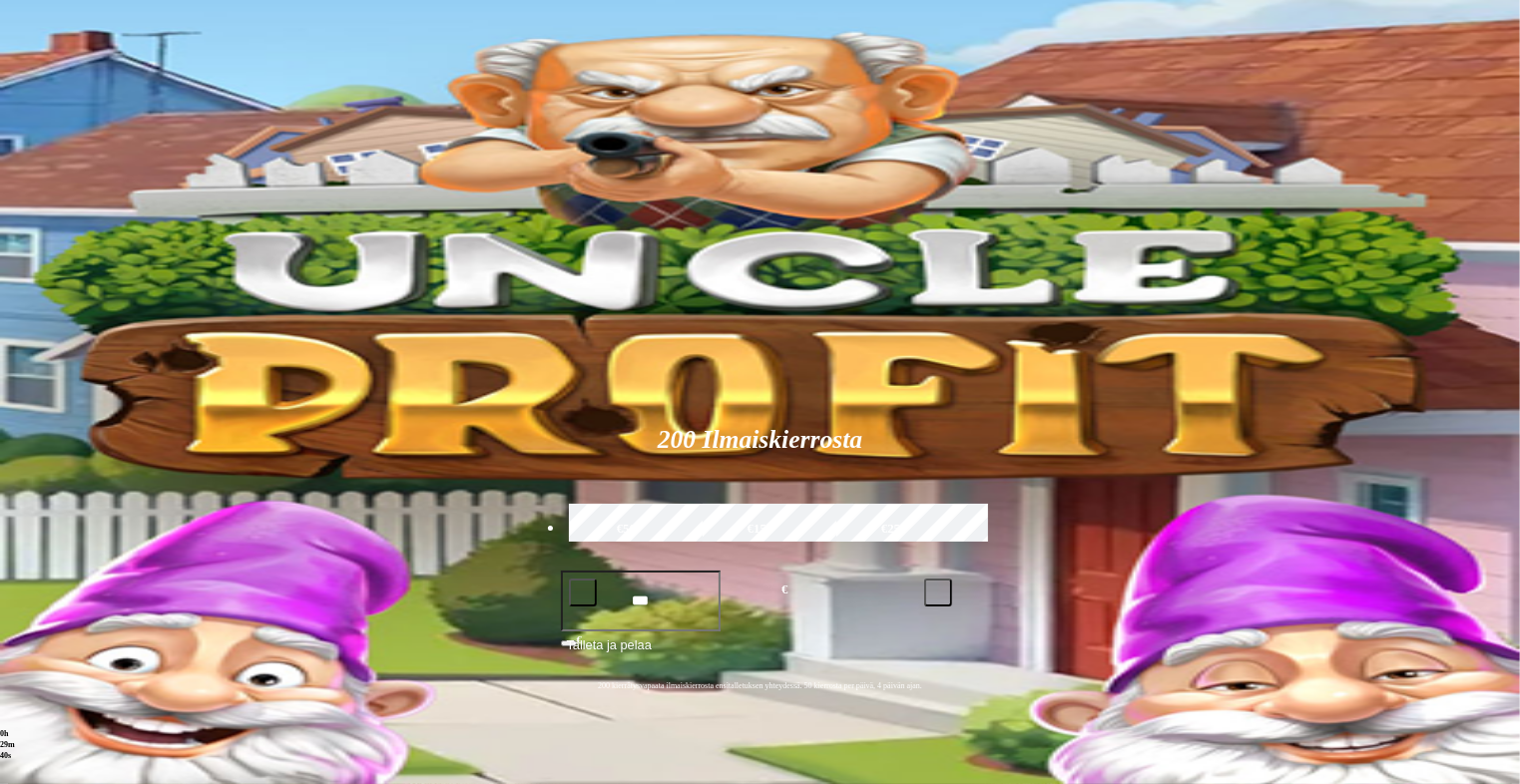 click at bounding box center (32, 1080) 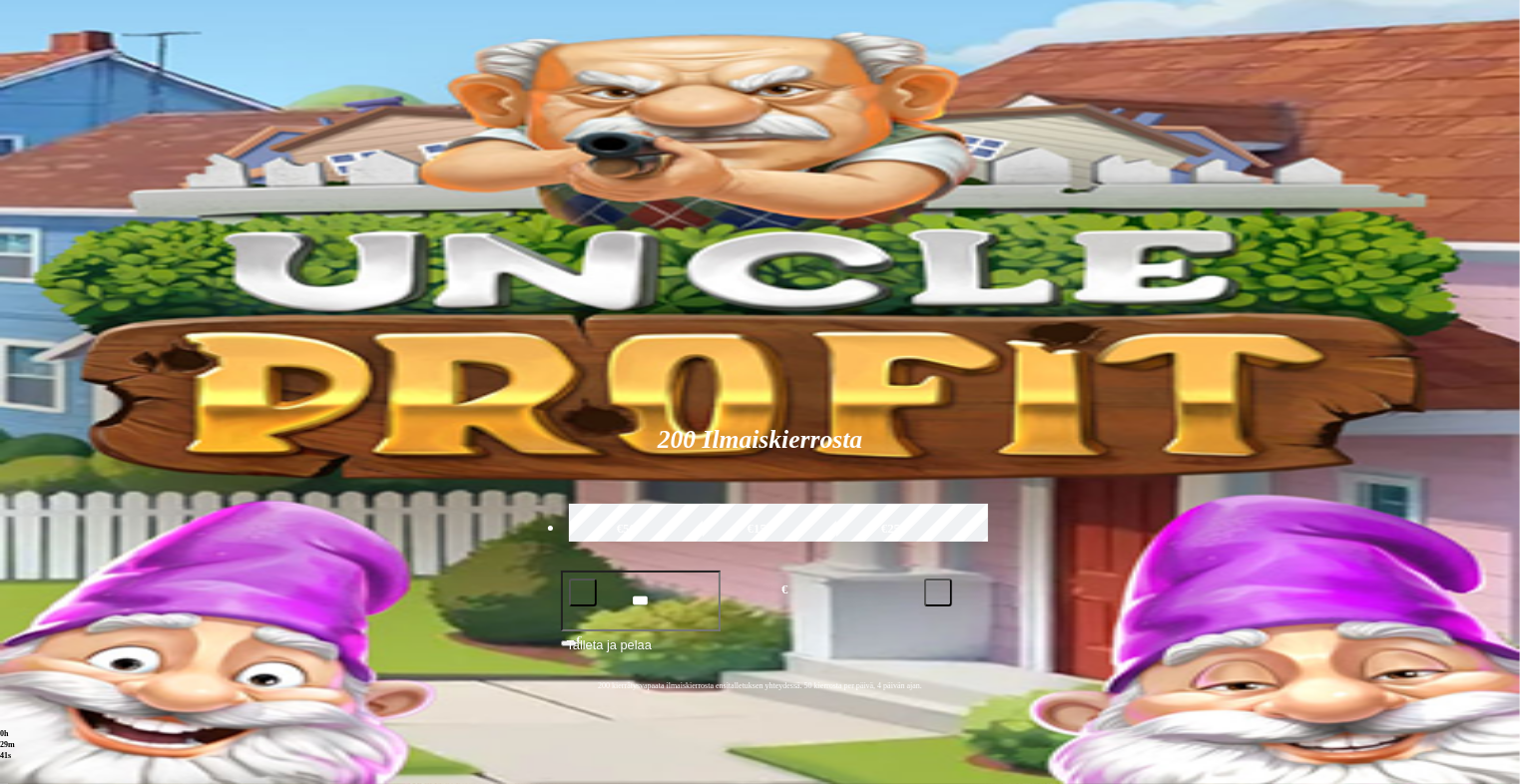 click at bounding box center (32, 1080) 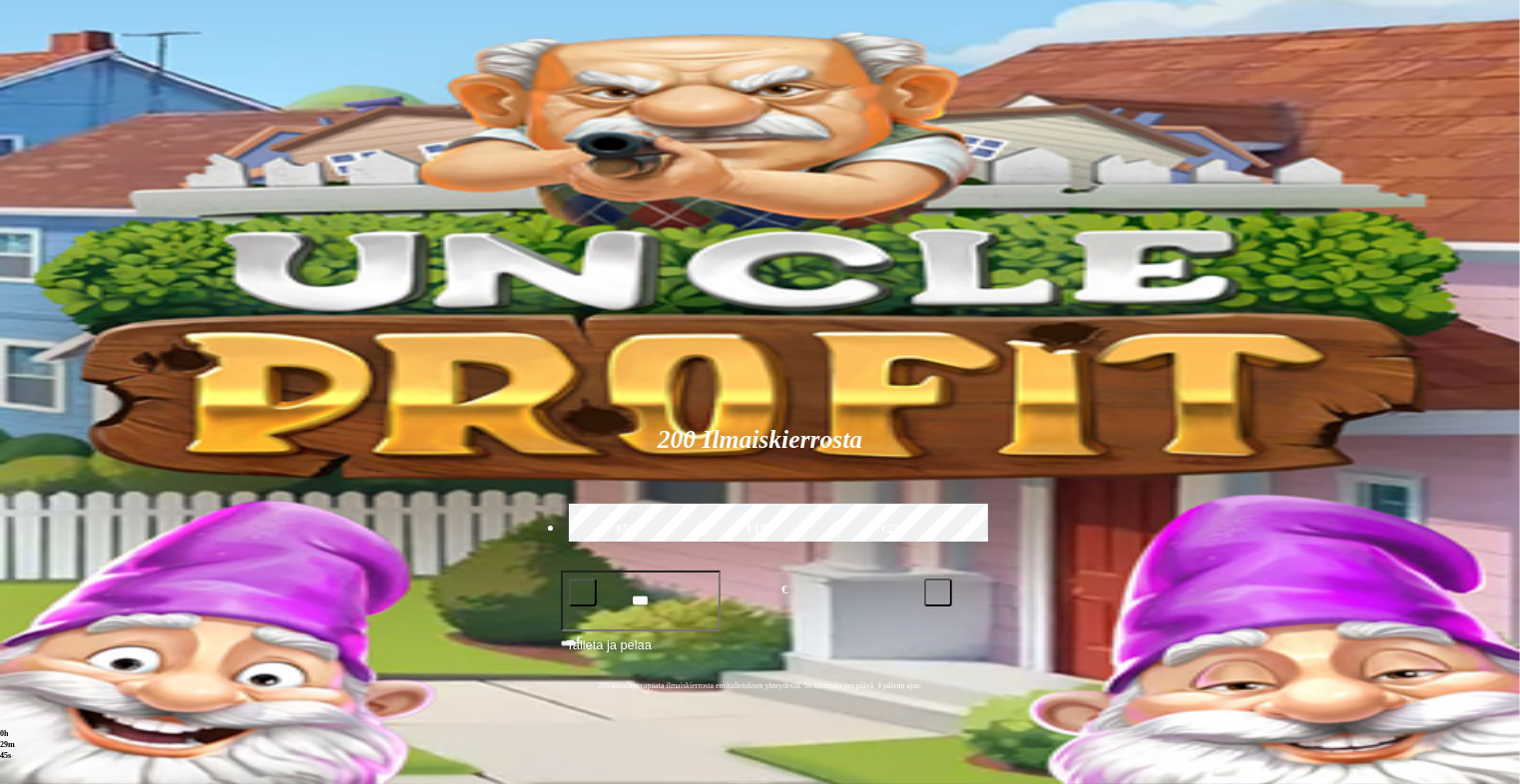 click on "Pelaa nyt" at bounding box center (-891, 1792) 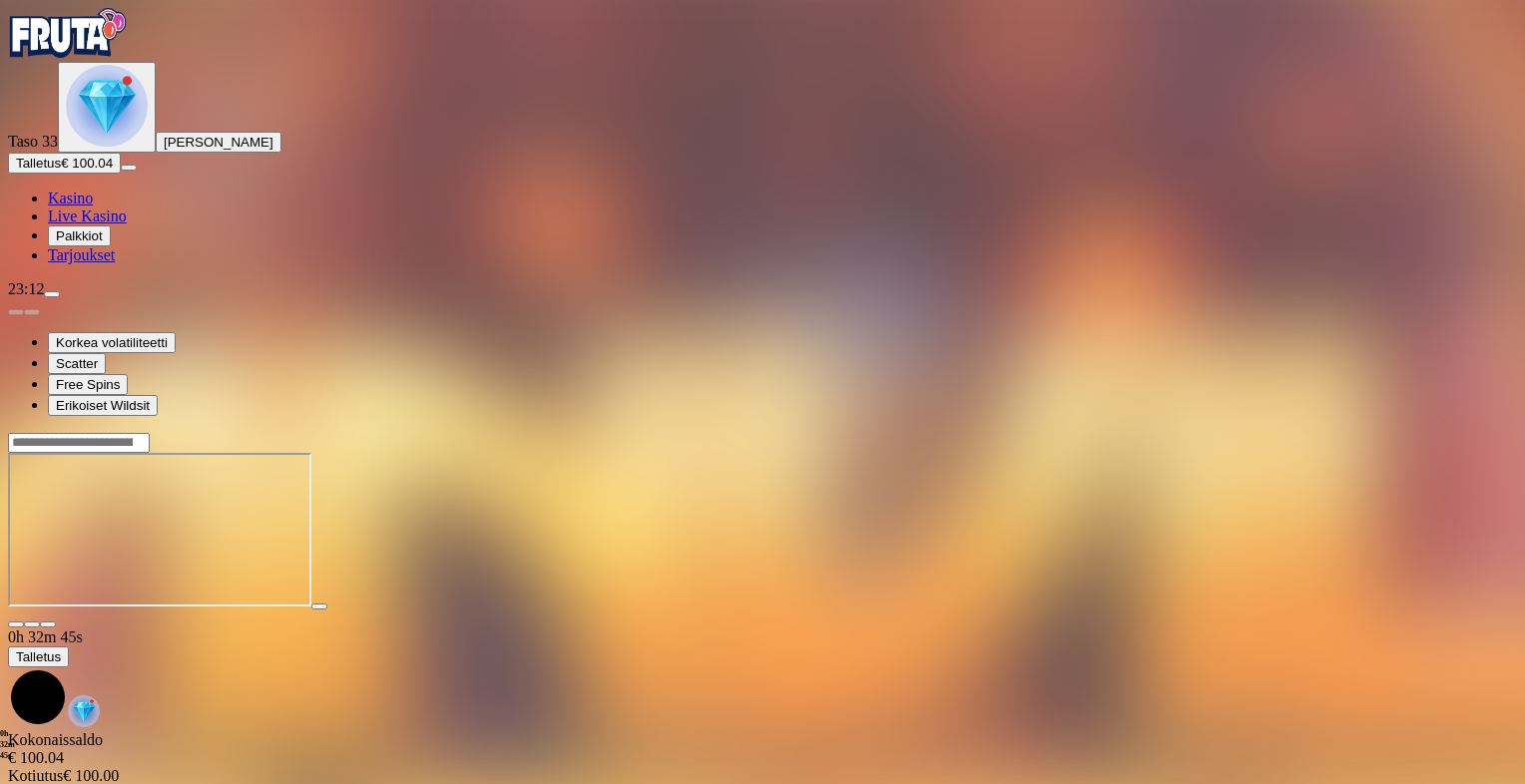 click at bounding box center (16, 624) 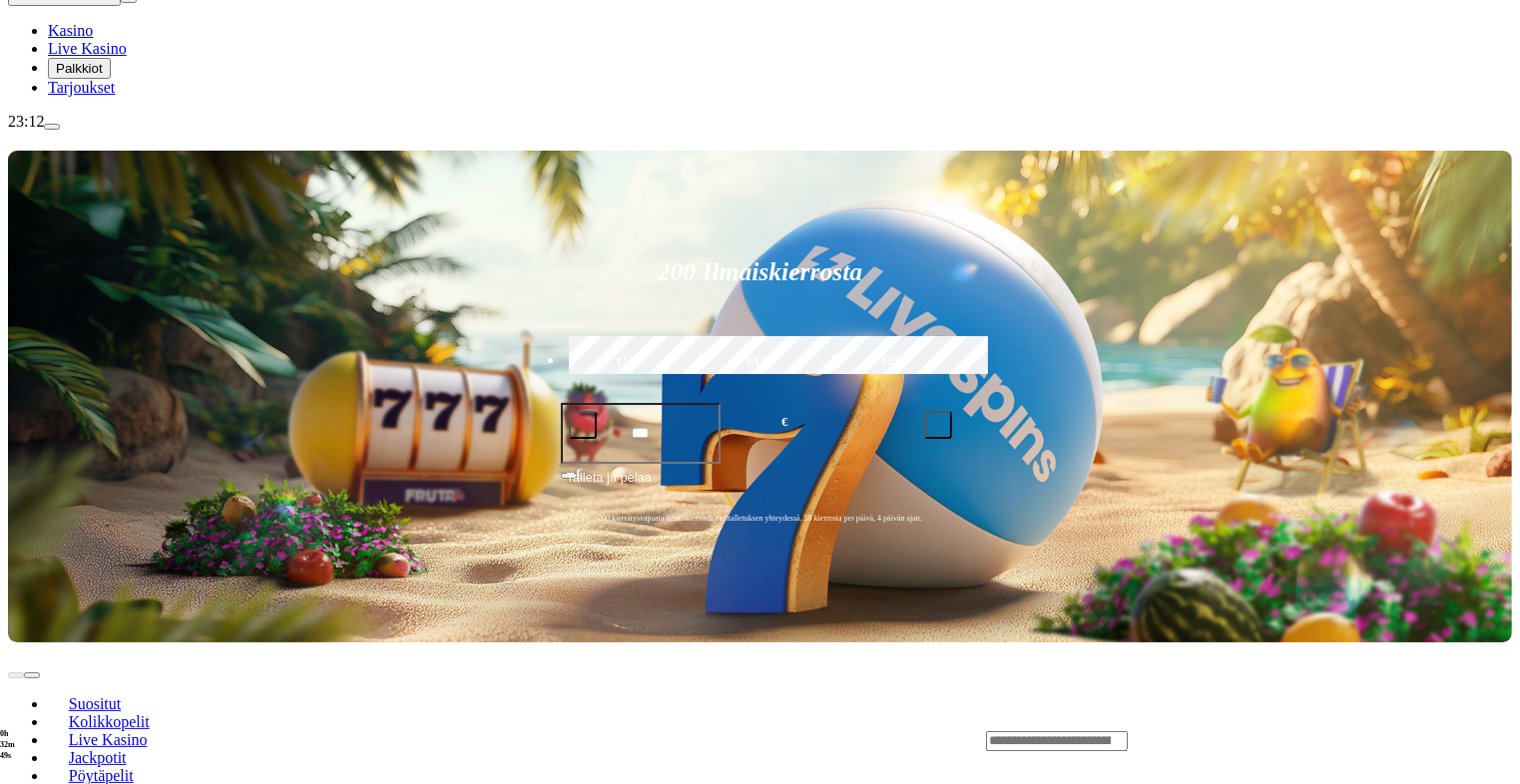 scroll, scrollTop: 685, scrollLeft: 0, axis: vertical 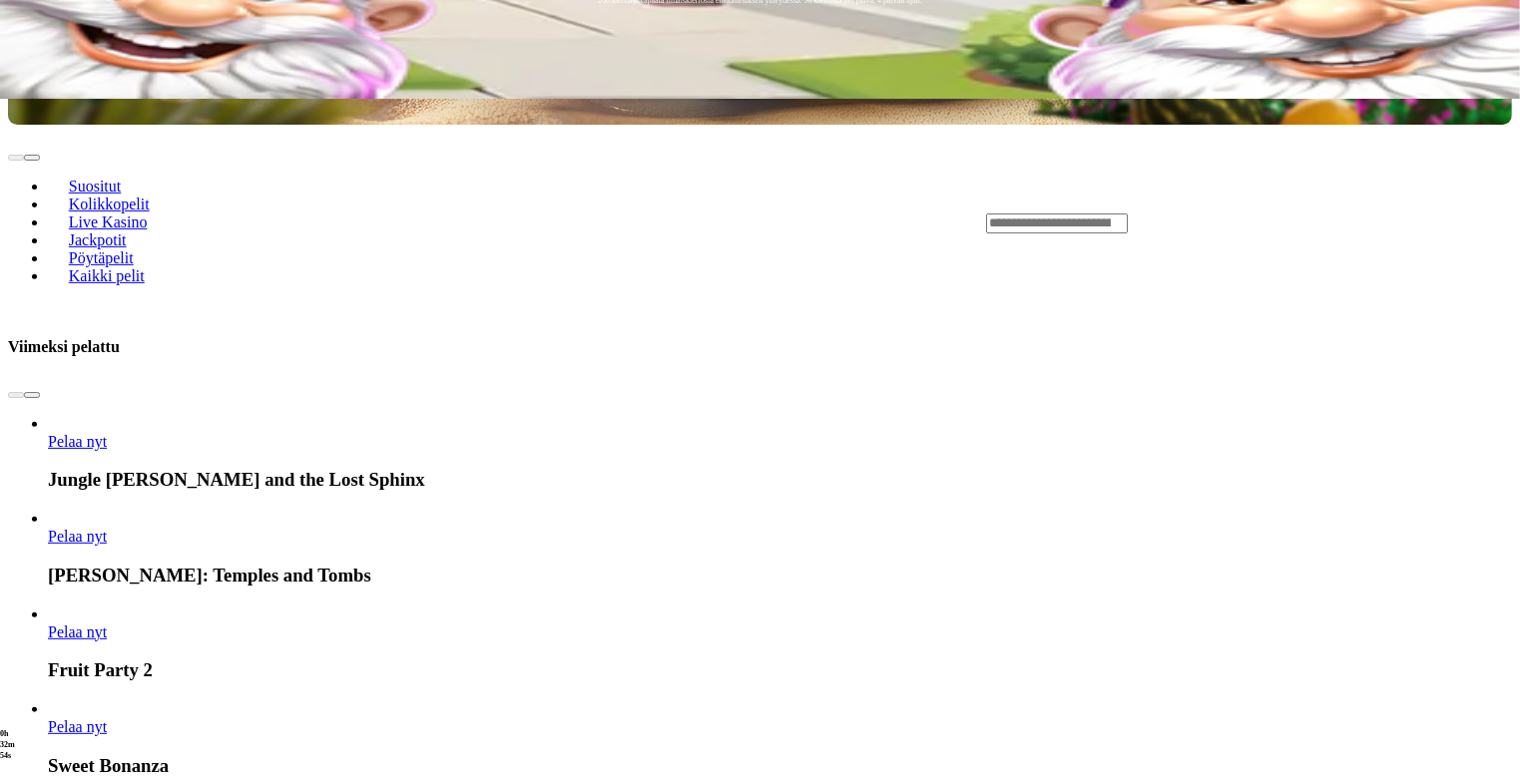 click on "Näytä kaikki" at bounding box center [1487, 1479] 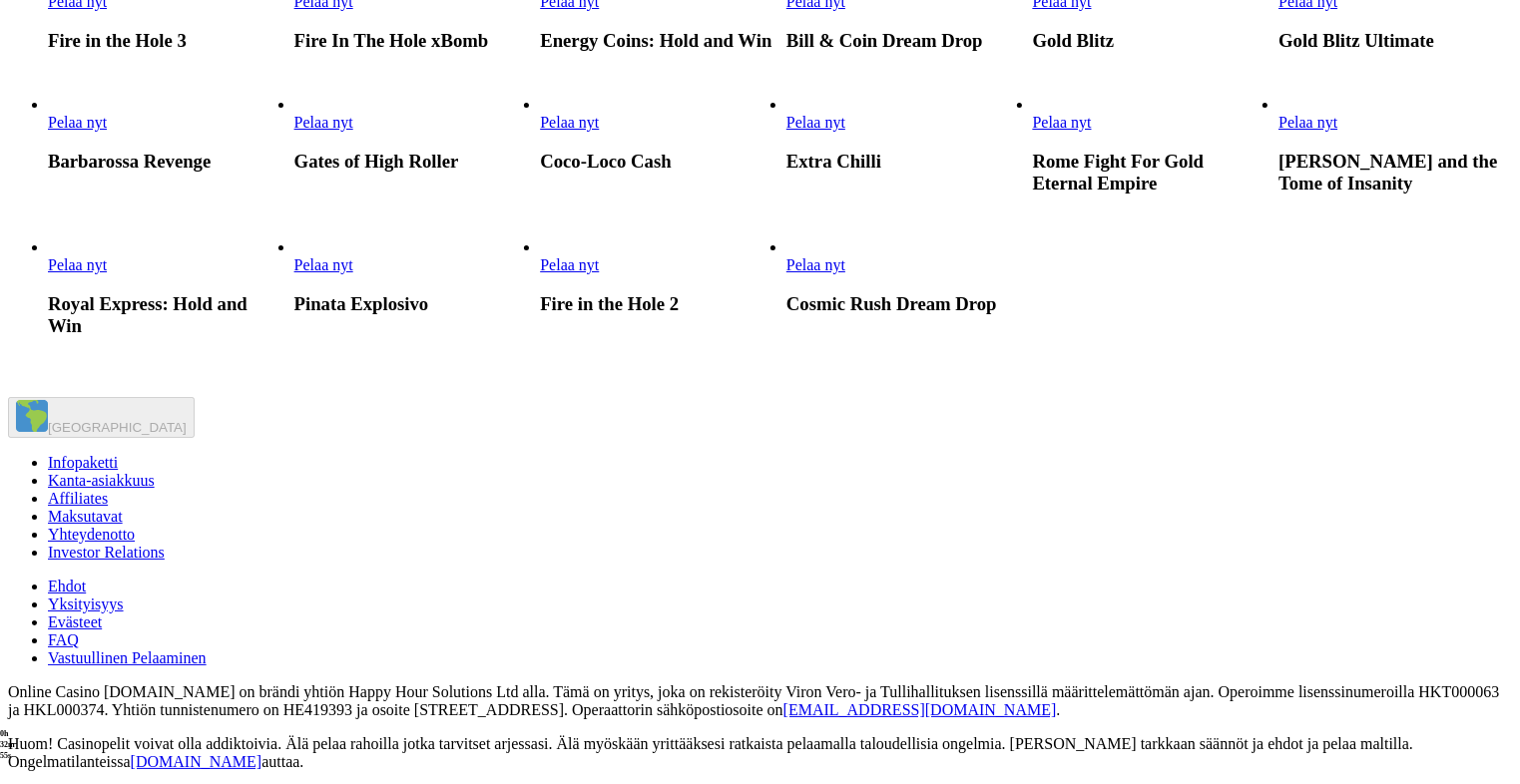 scroll, scrollTop: 0, scrollLeft: 0, axis: both 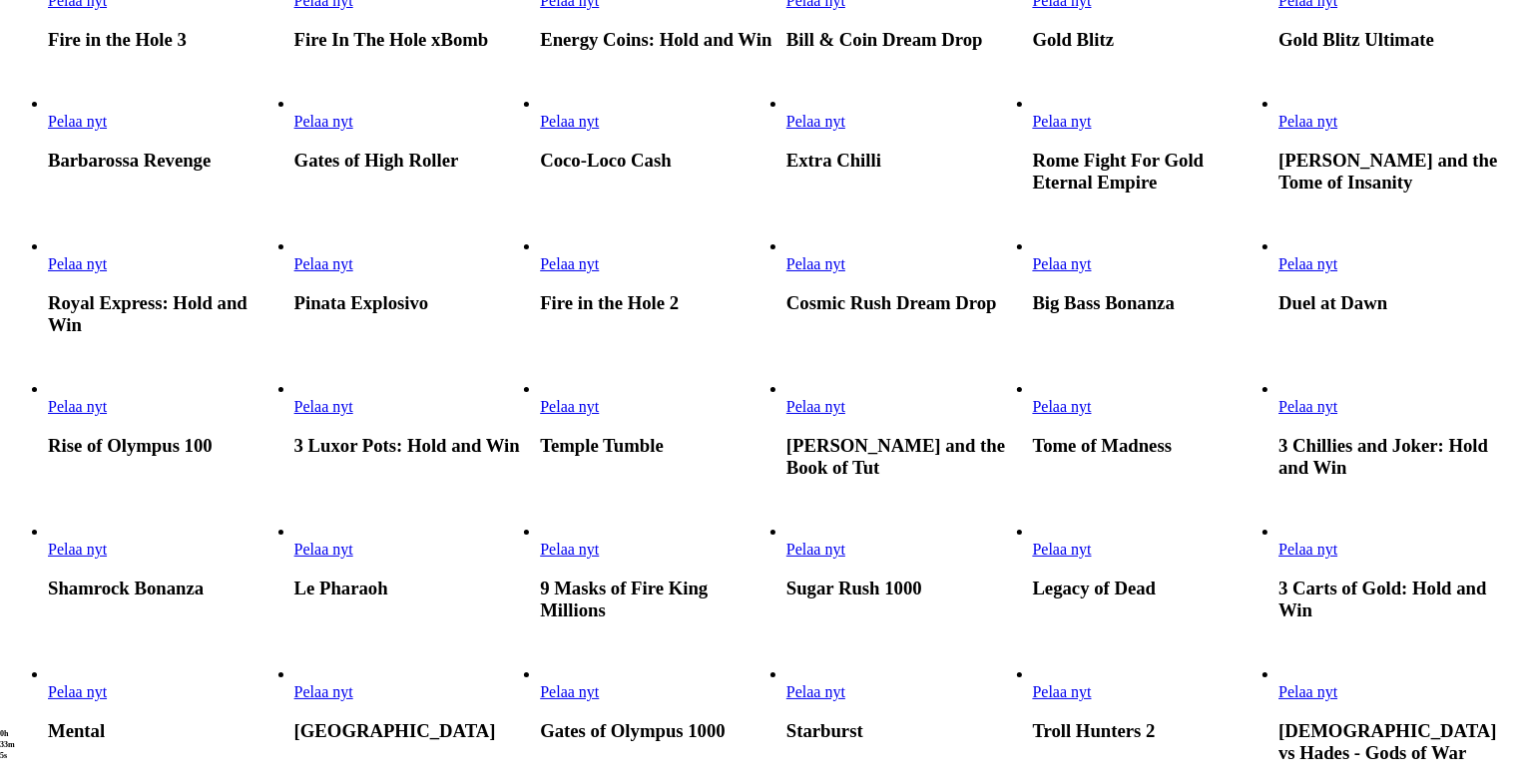click on "Pelaa nyt" at bounding box center [815, 121] 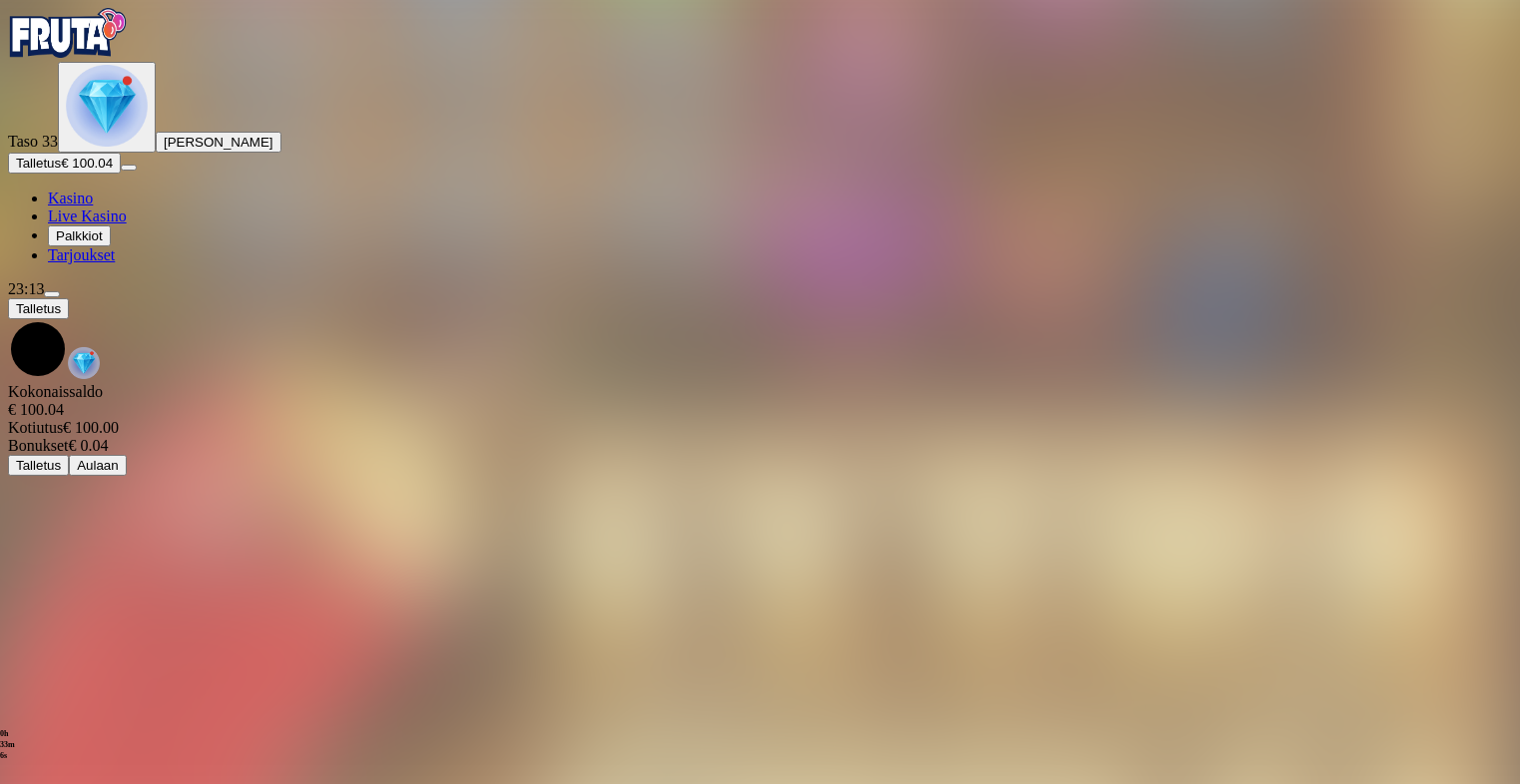 scroll, scrollTop: 0, scrollLeft: 0, axis: both 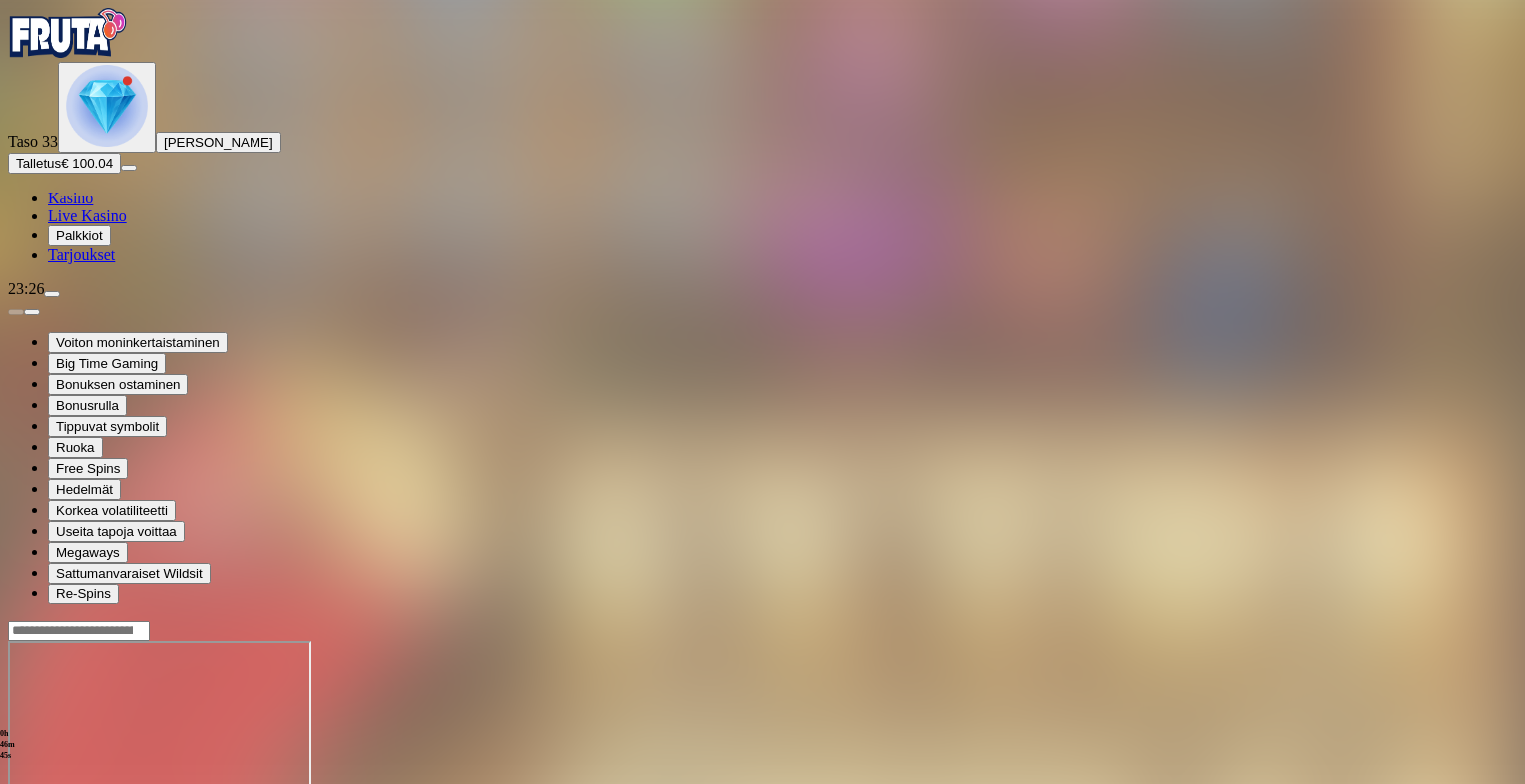 click on "Talletus € 100.04" at bounding box center [64, 163] 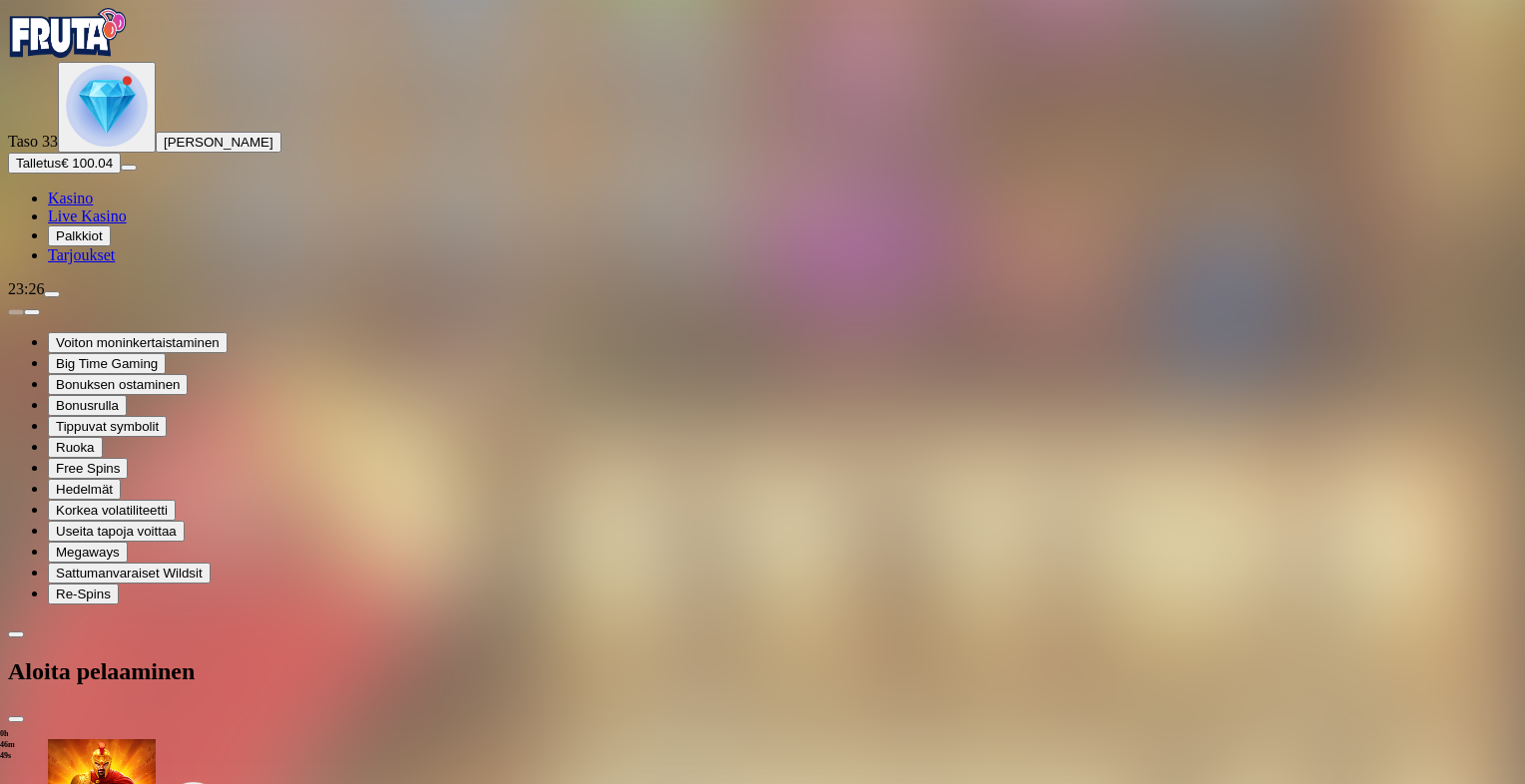 click on "€50" at bounding box center (210, 1702) 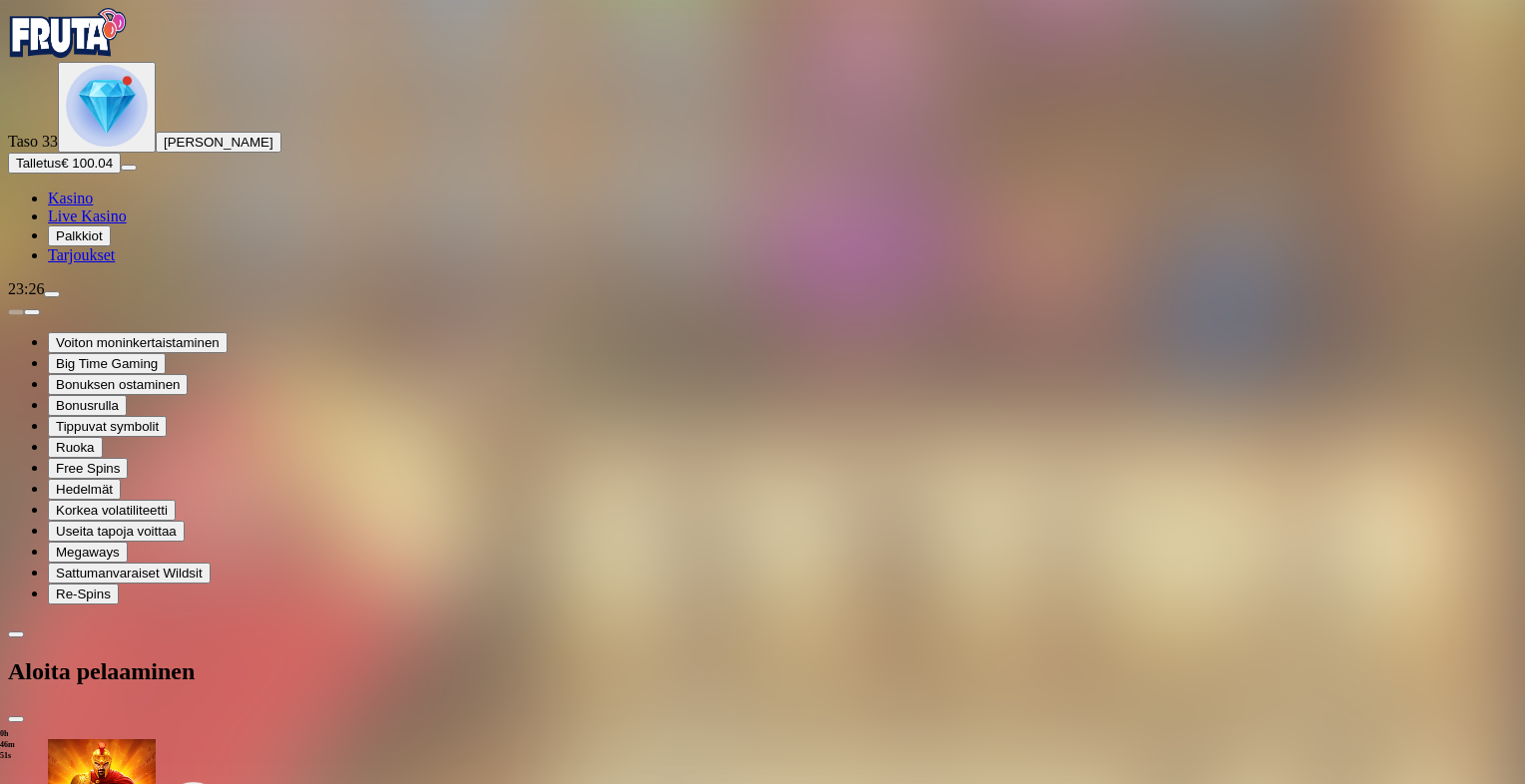 click on "TALLETA JA PELAA" at bounding box center (76, 1866) 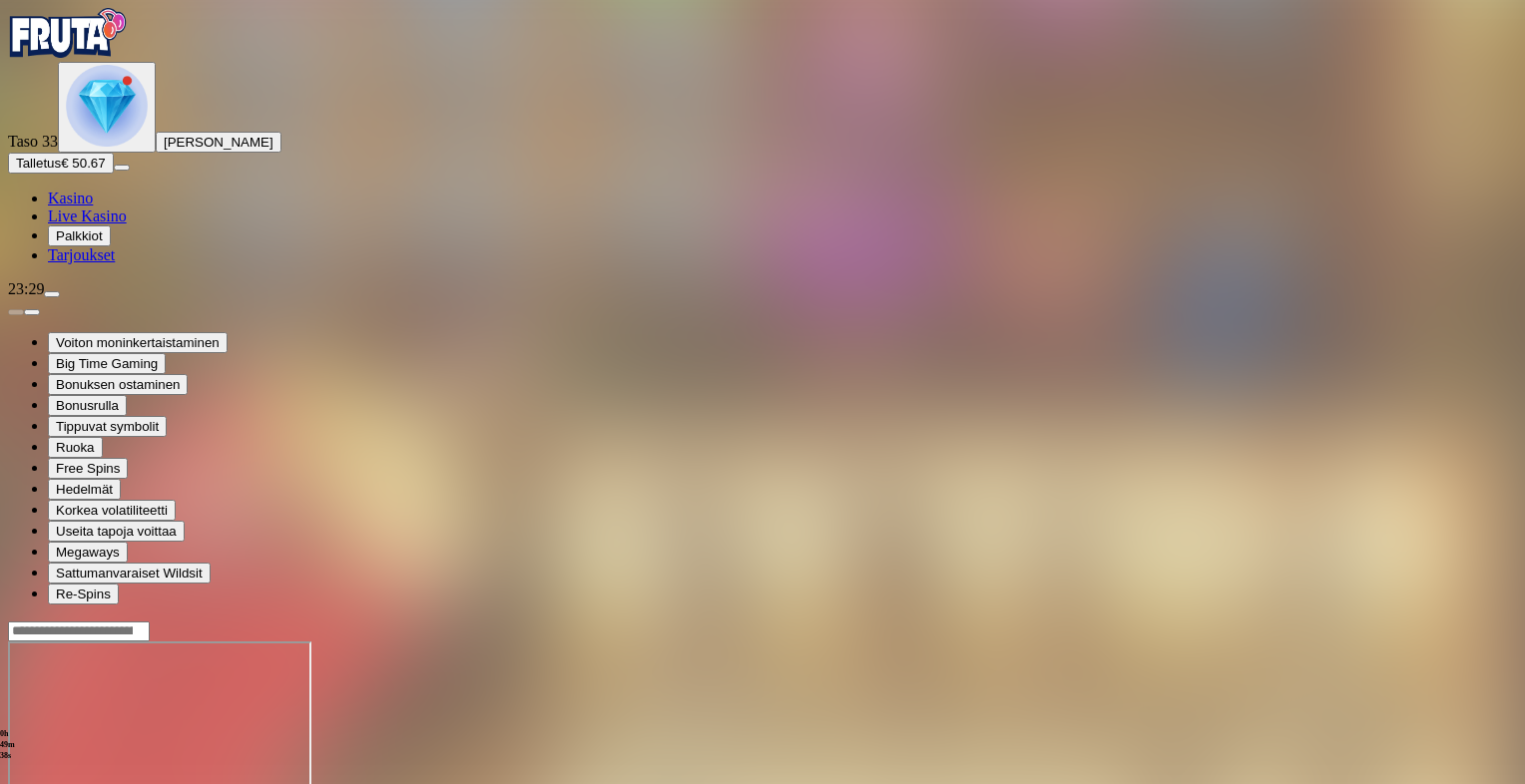 click at bounding box center [16, 813] 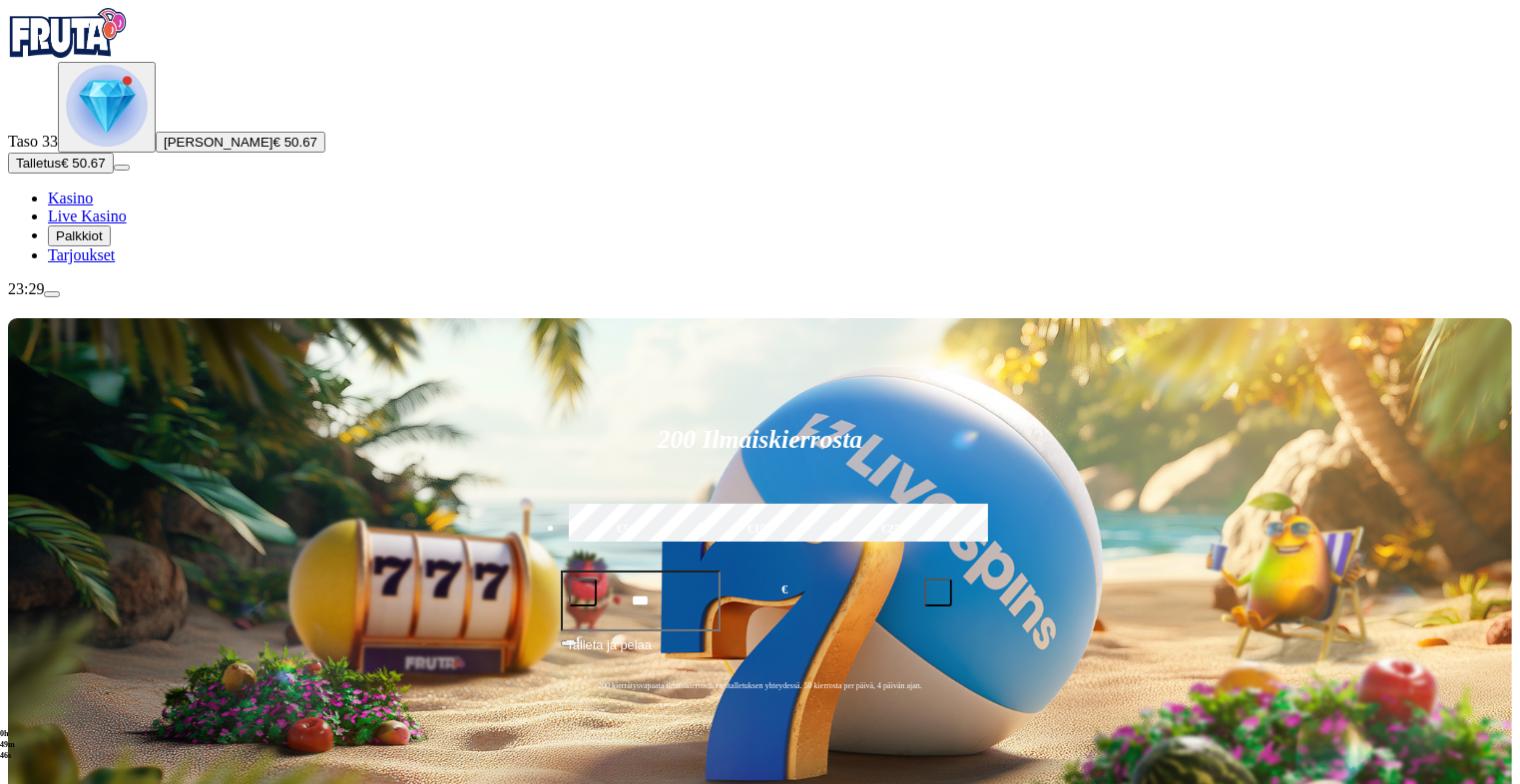 click on "Pelaa nyt" at bounding box center (77, 1411) 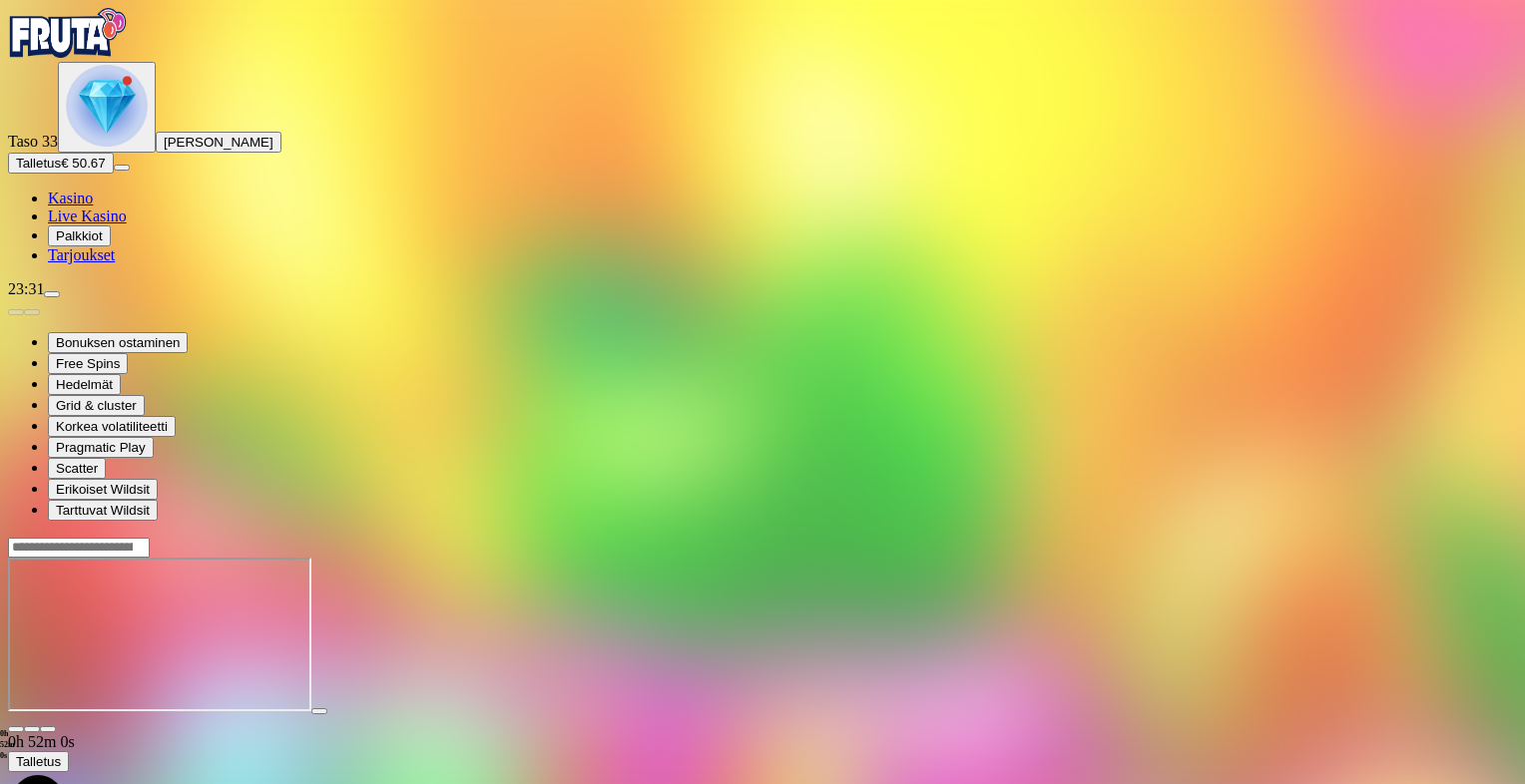 click at bounding box center [16, 729] 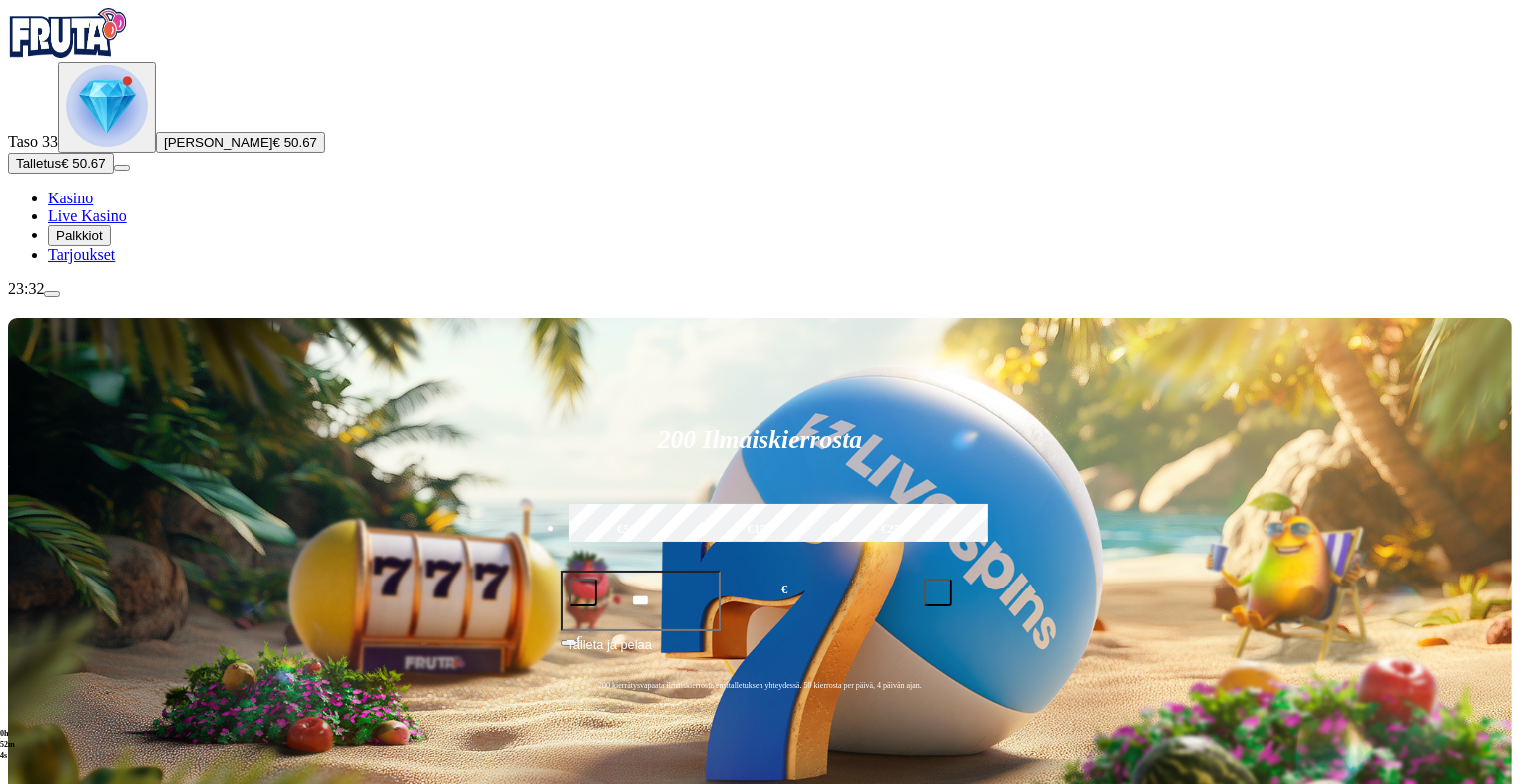 click at bounding box center [32, 1080] 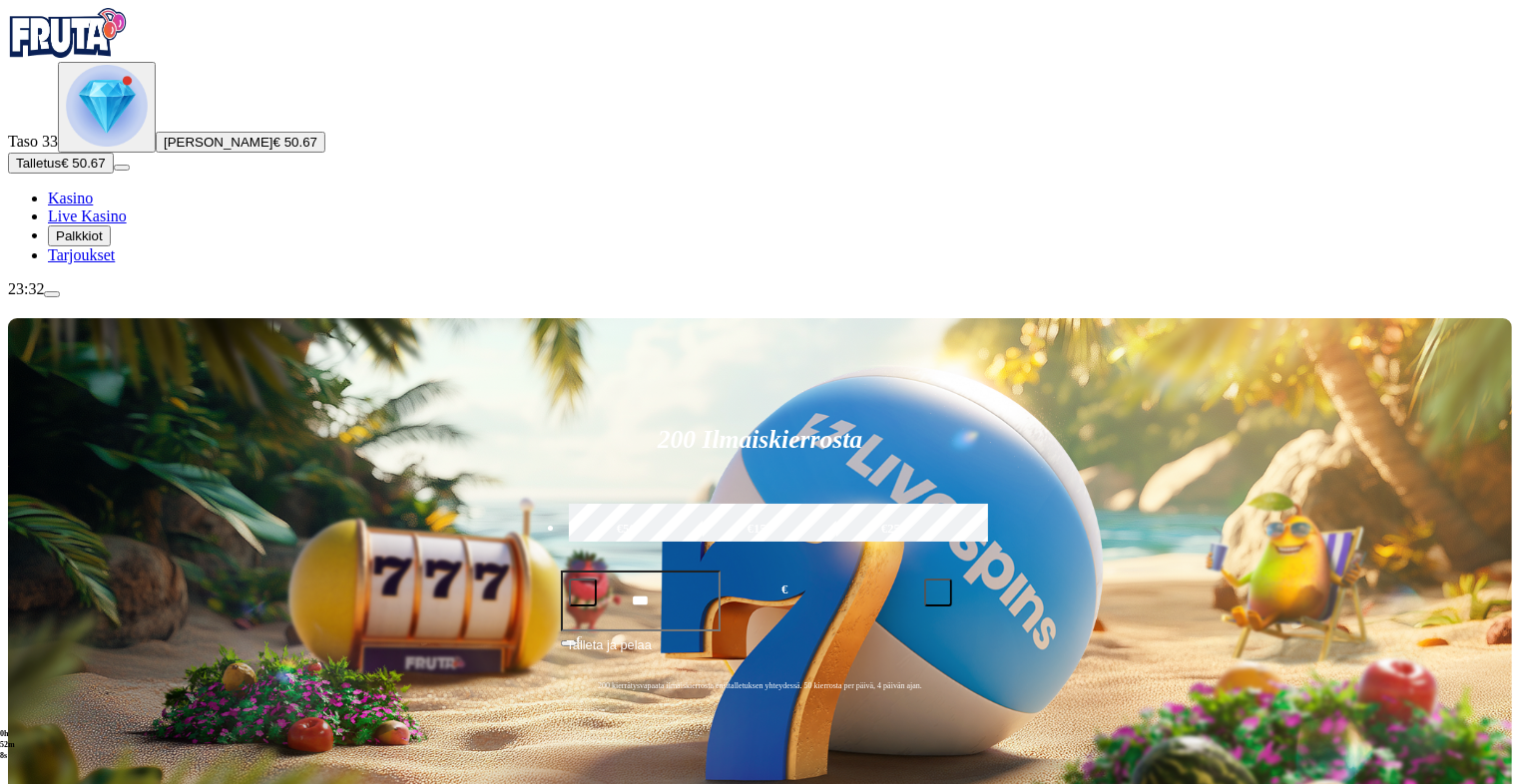 click at bounding box center (32, 1080) 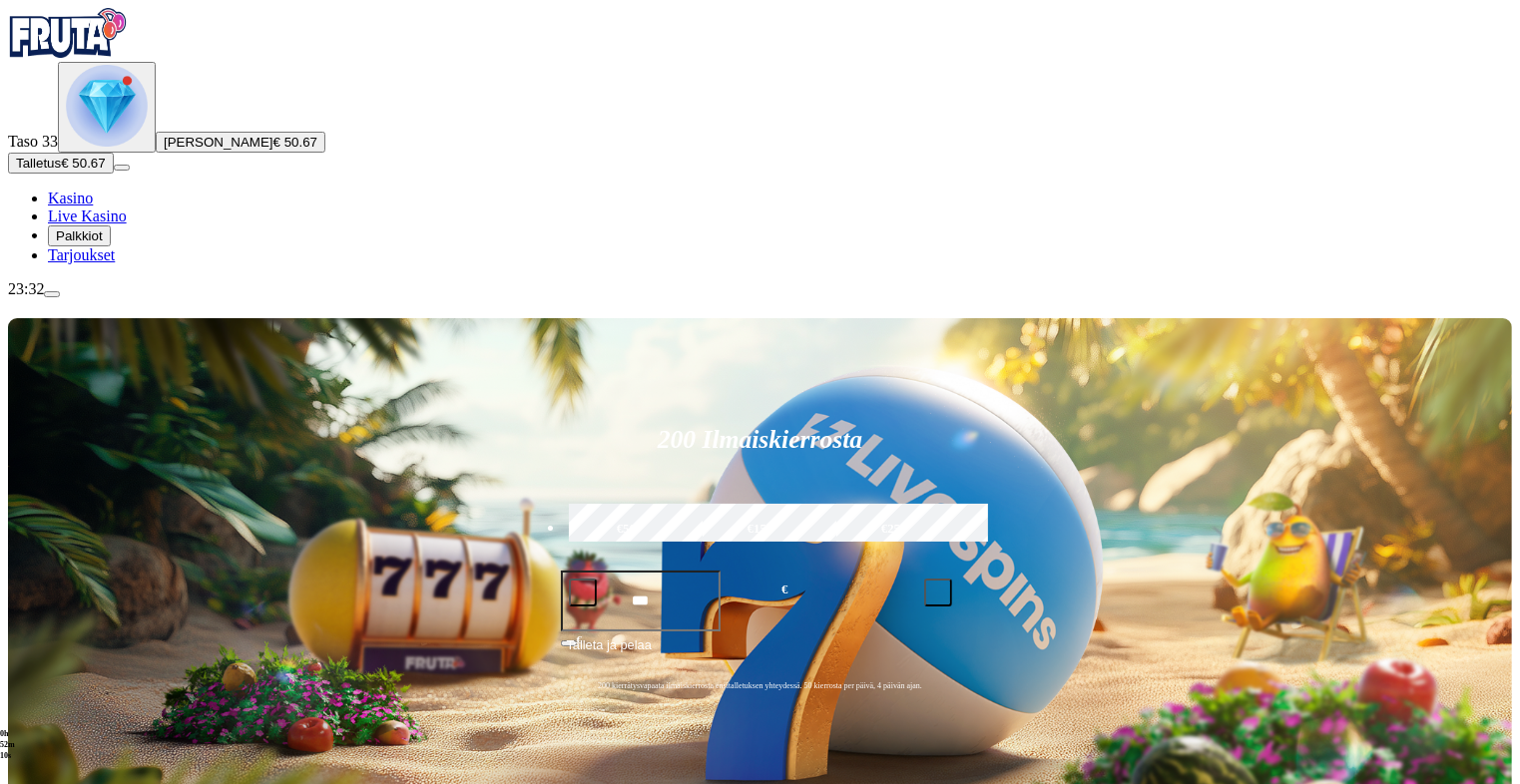 click at bounding box center [1057, 909] 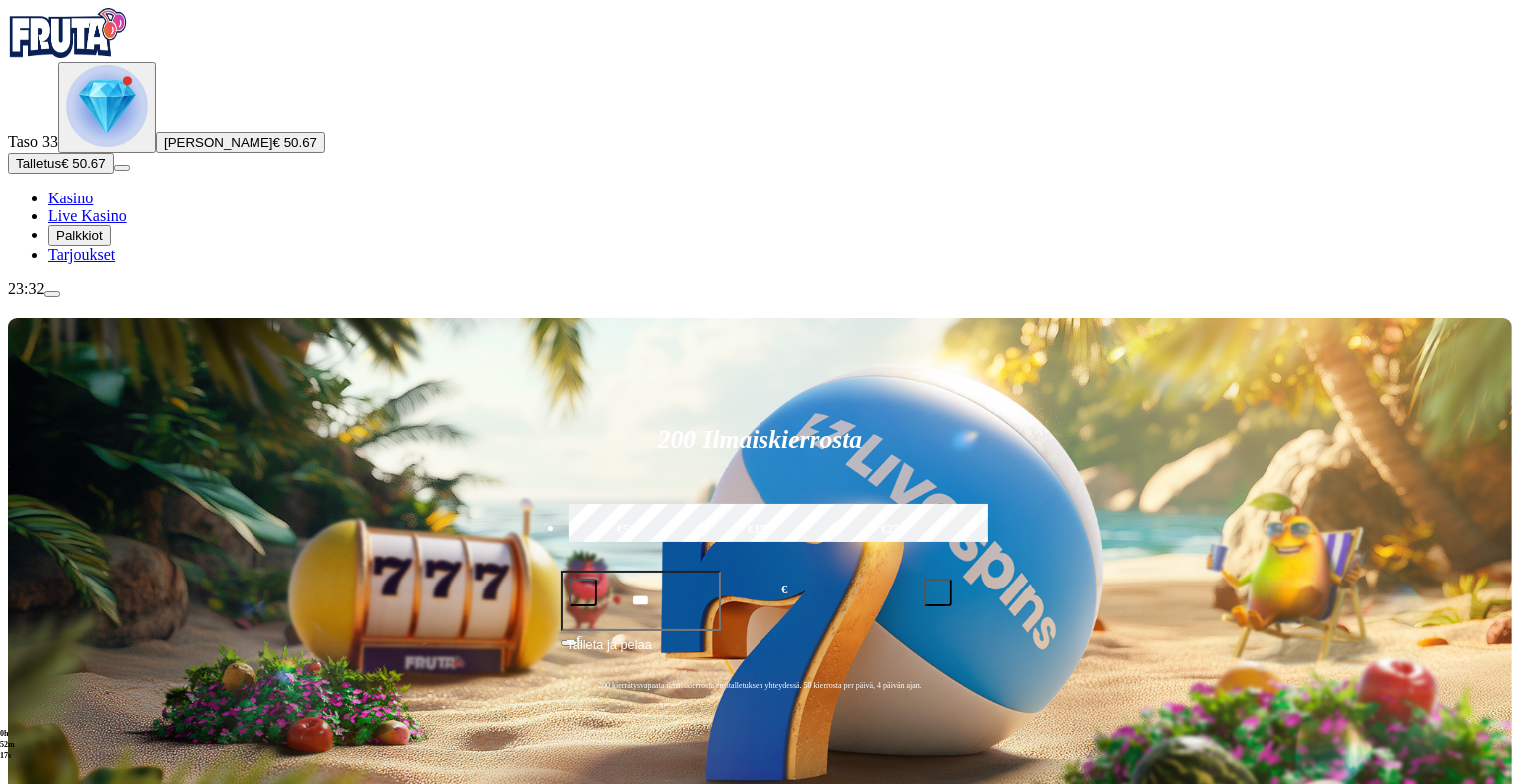 type on "*****" 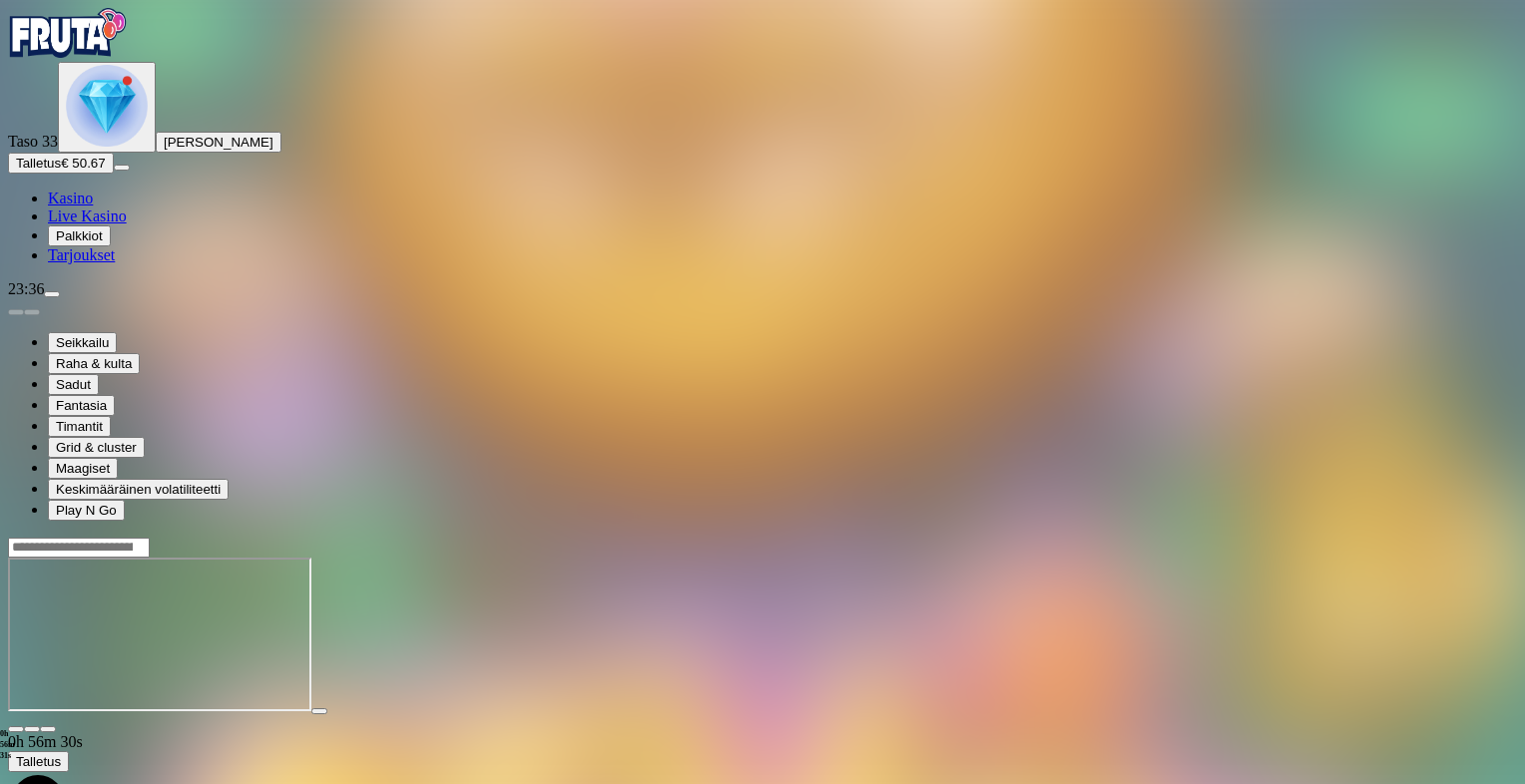 click at bounding box center (107, 106) 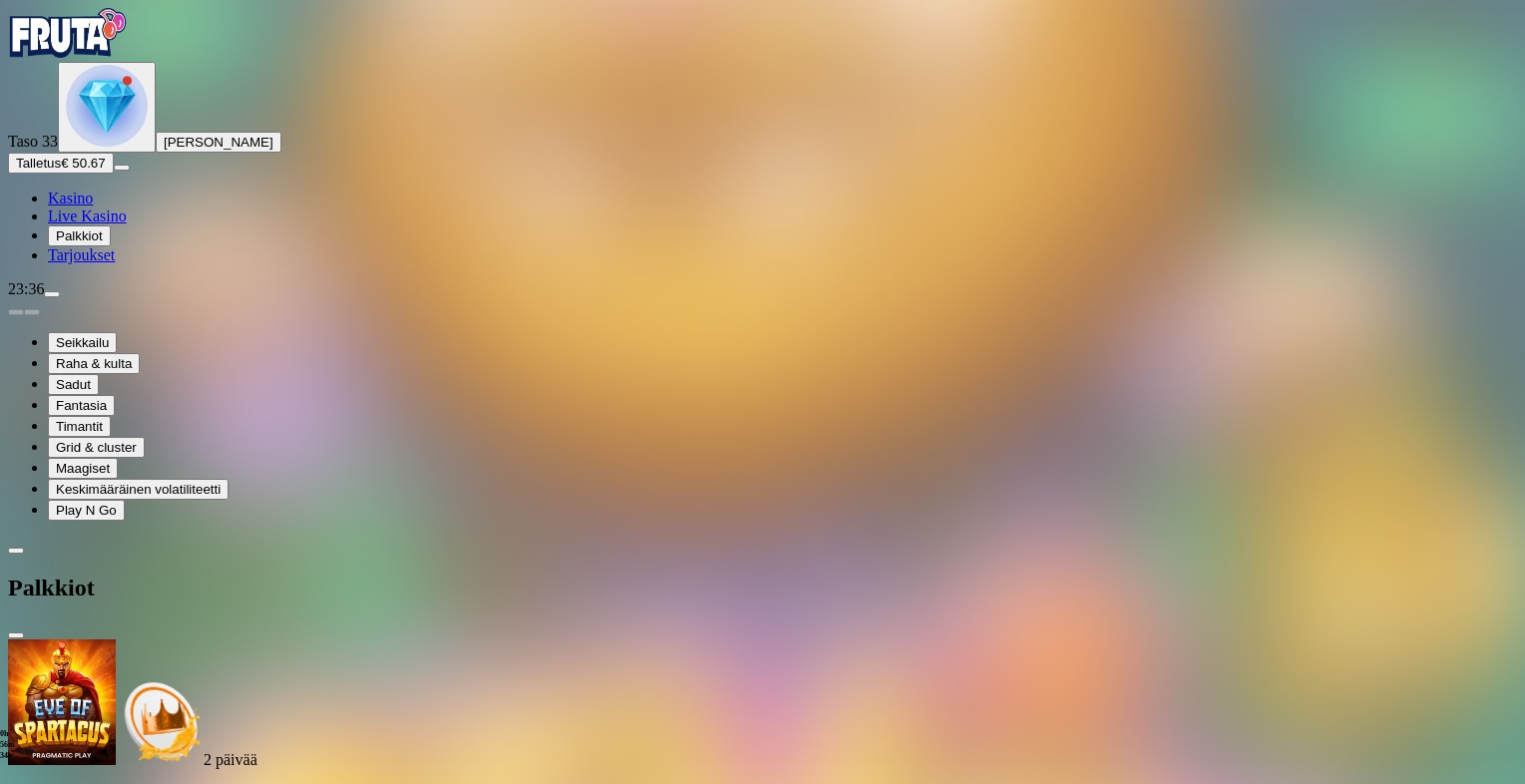click at bounding box center (112, 1629) 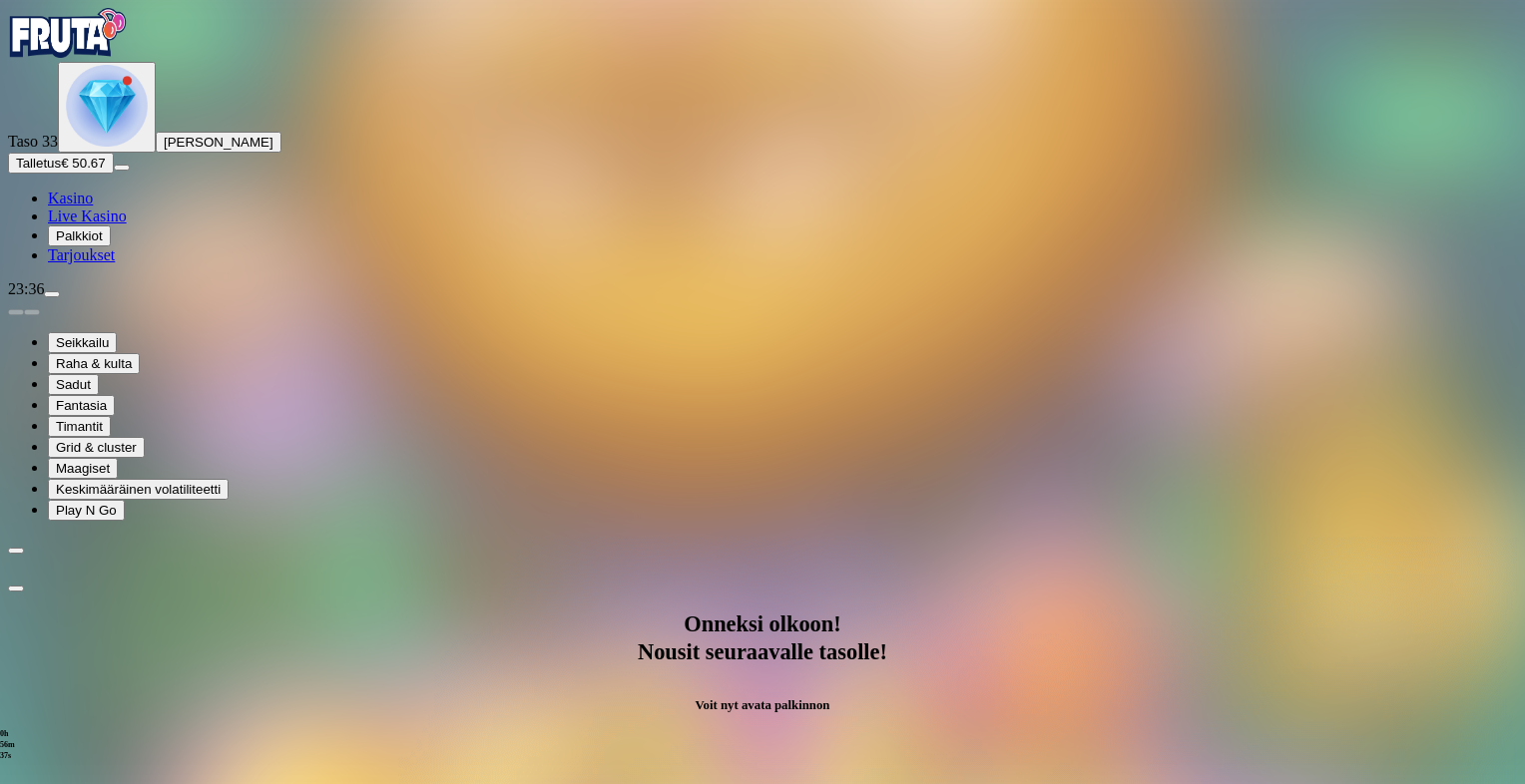 click on "Avaa palkinto" at bounding box center [762, 1031] 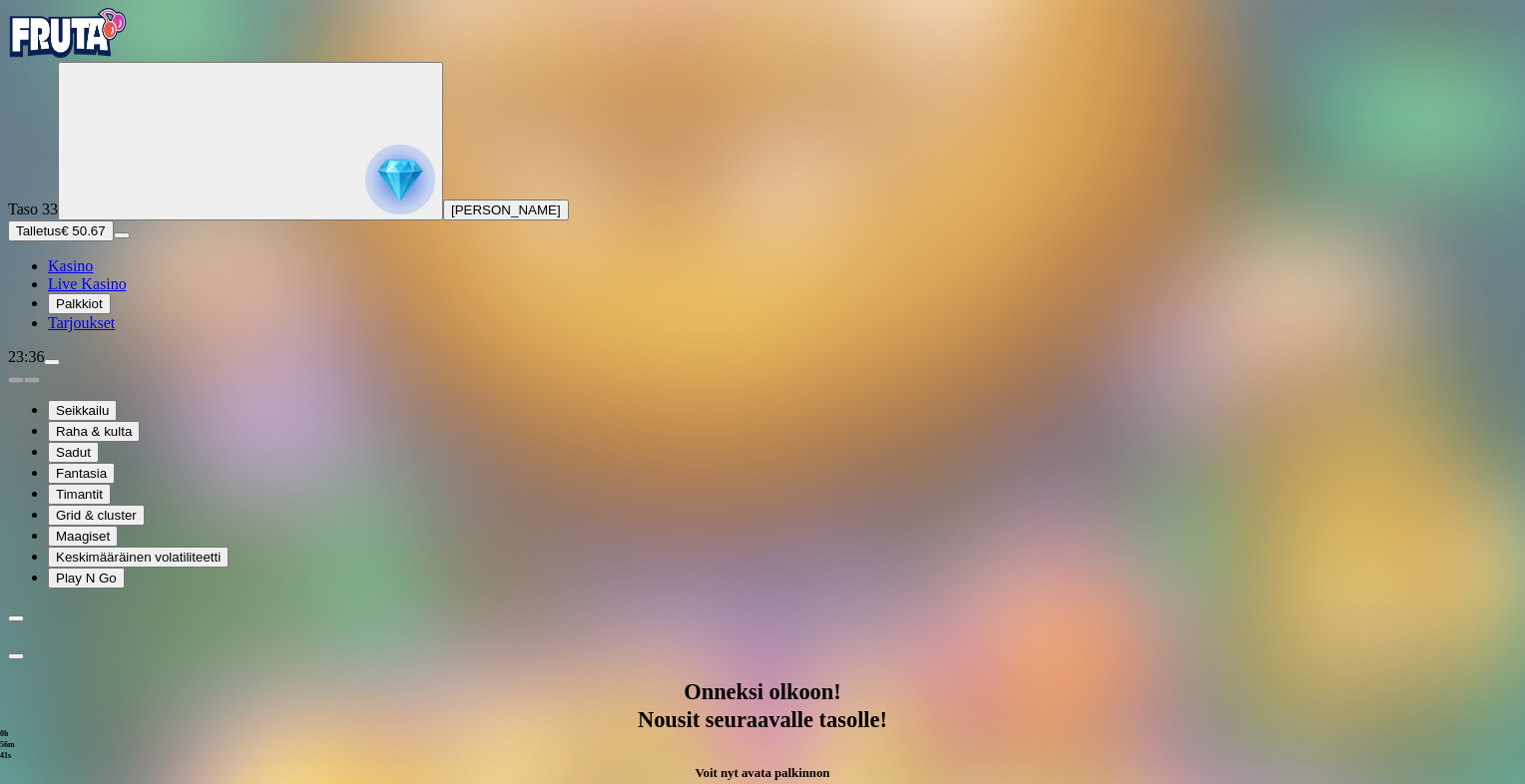 click on "Avaa palkinto" at bounding box center [762, 1099] 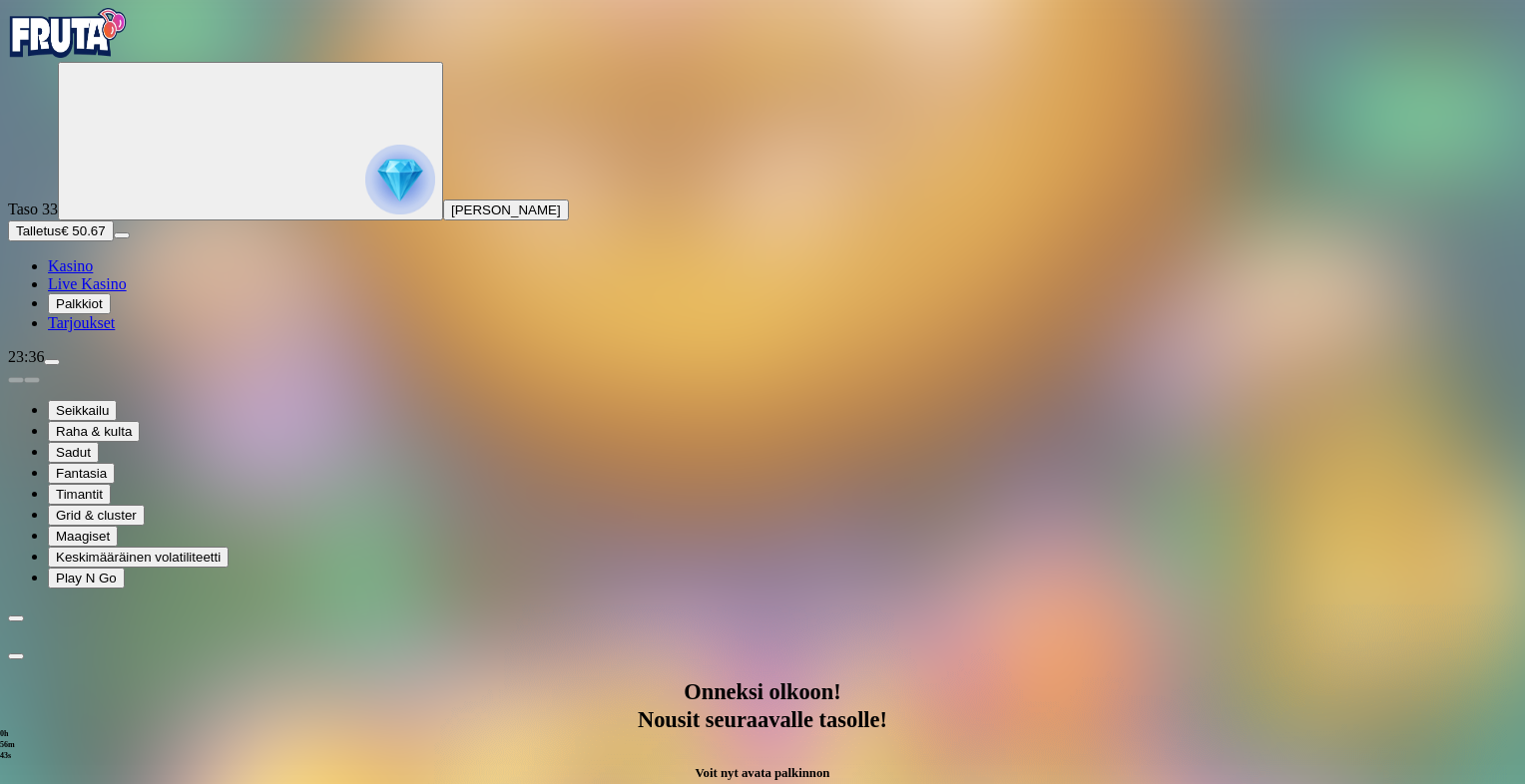 click on "Avaa palkinto" at bounding box center [762, 1099] 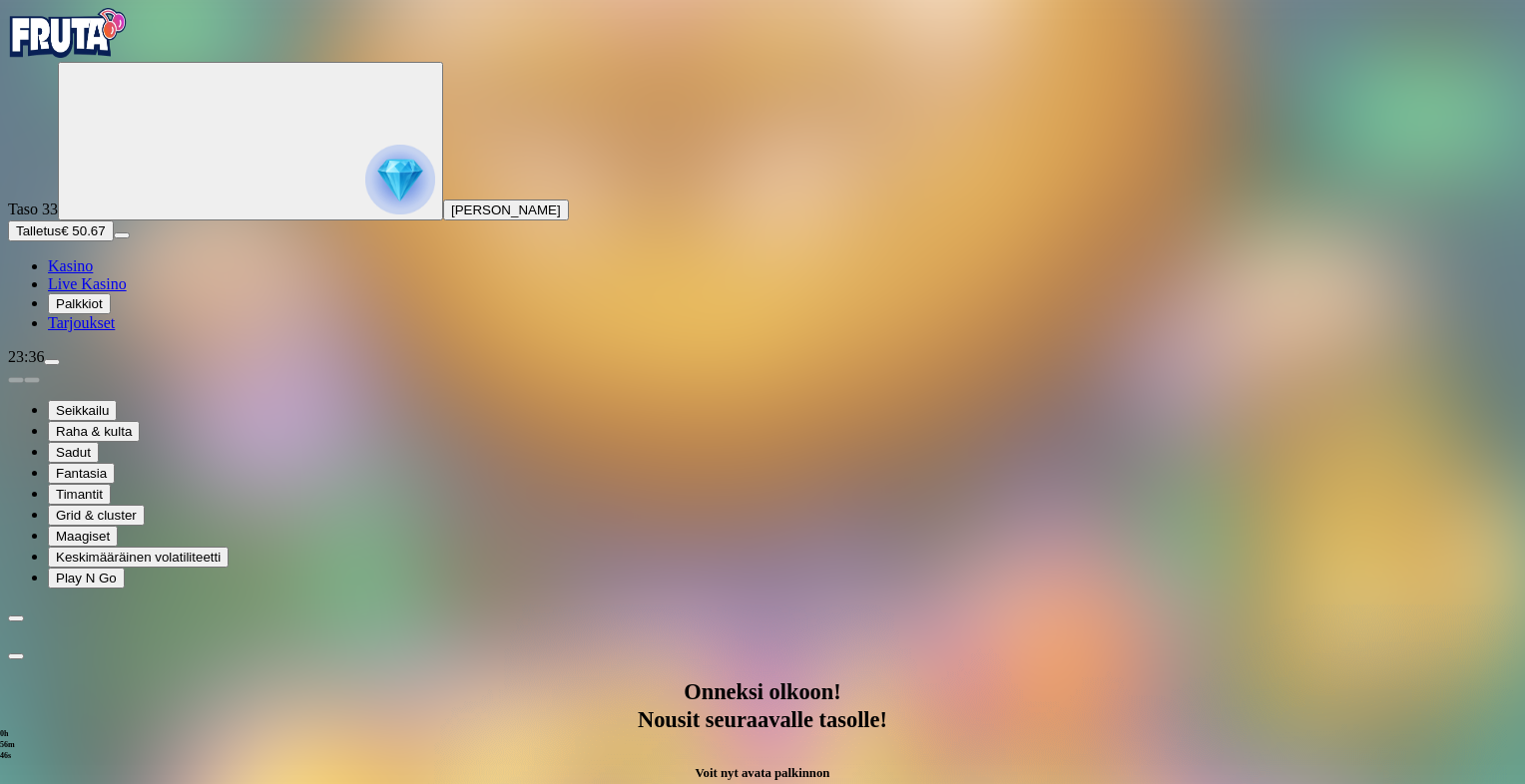 click at bounding box center [762, 1110] 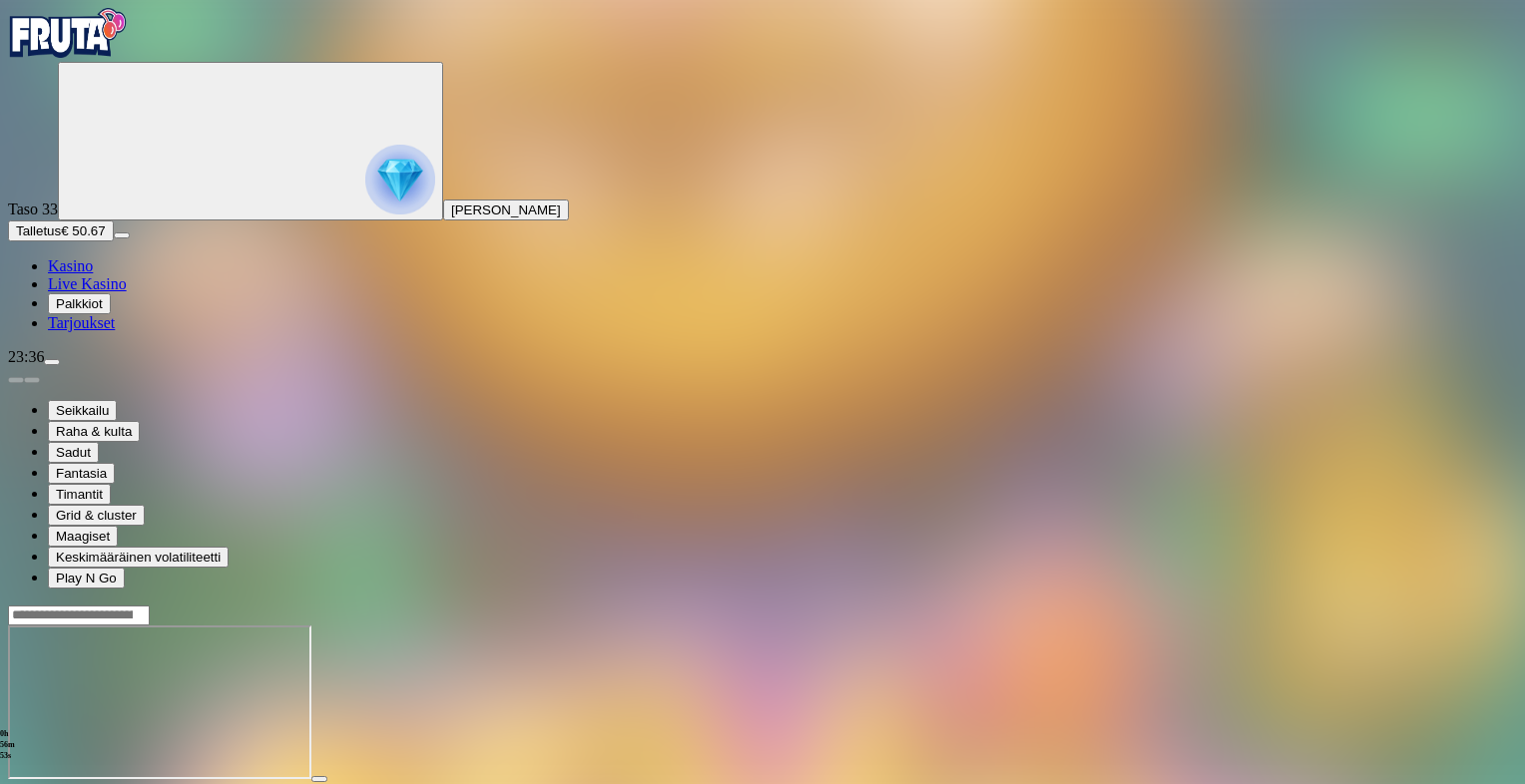 drag, startPoint x: 1453, startPoint y: 105, endPoint x: 1453, endPoint y: 94, distance: 11 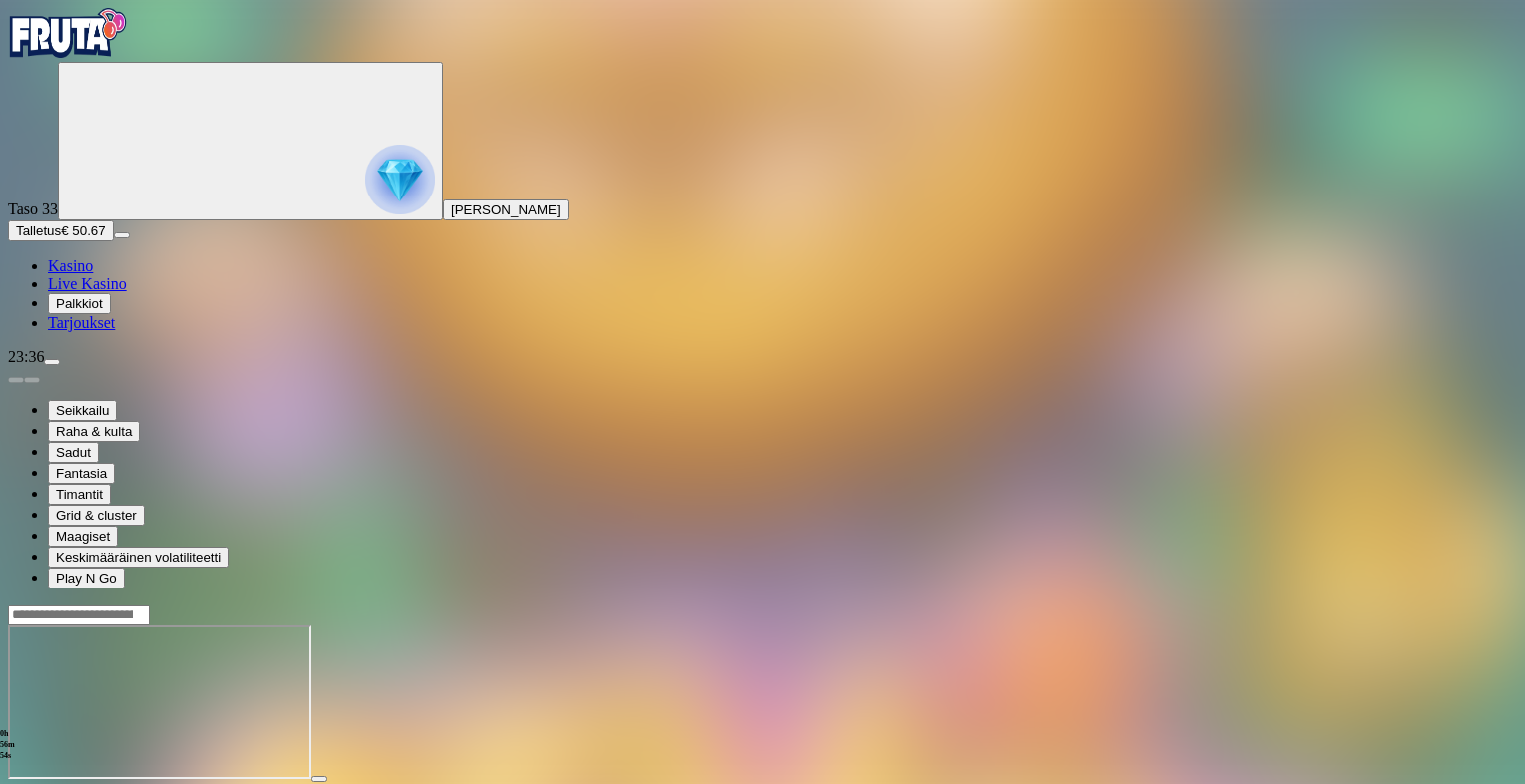 click at bounding box center [16, 797] 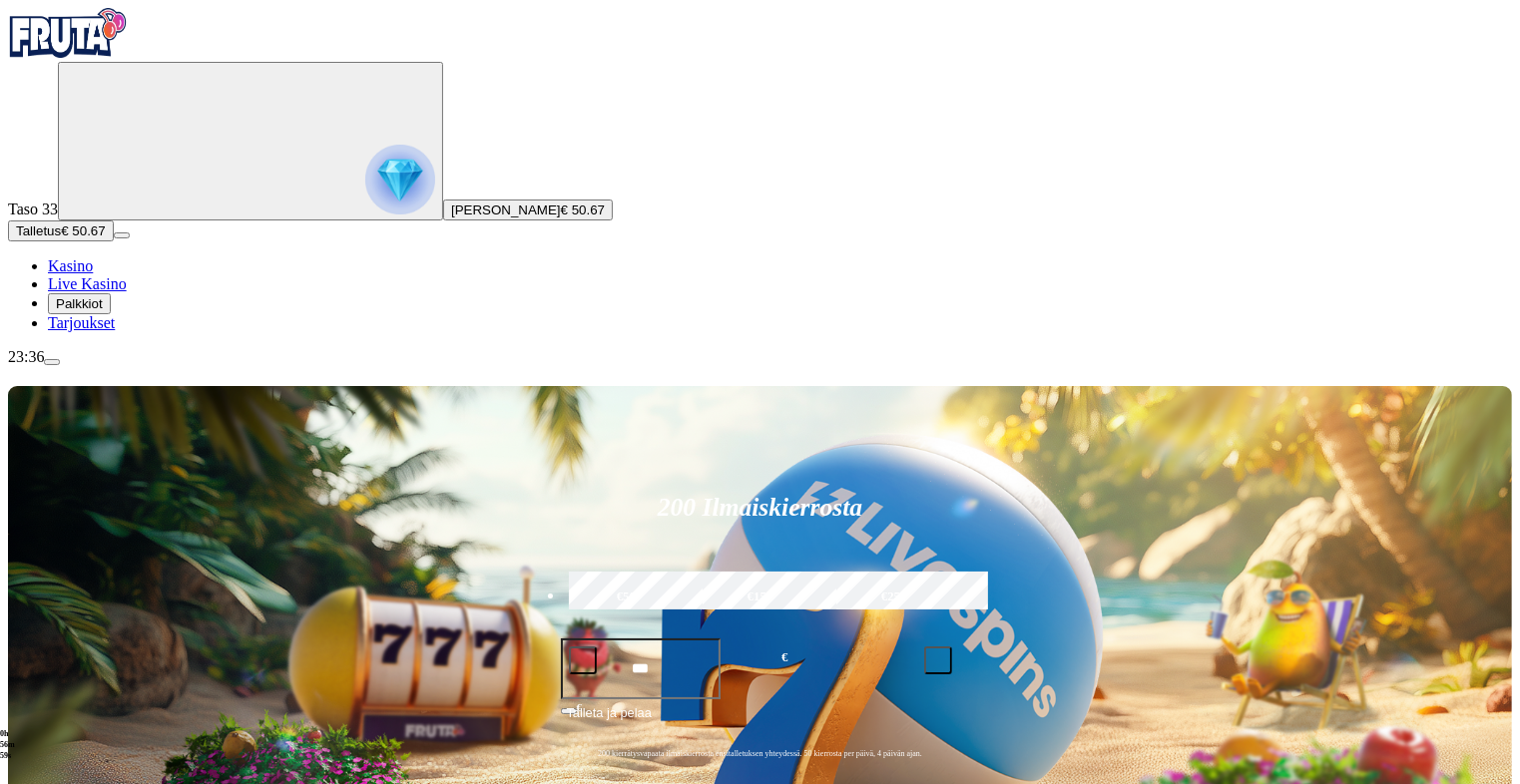 click at bounding box center [400, 180] 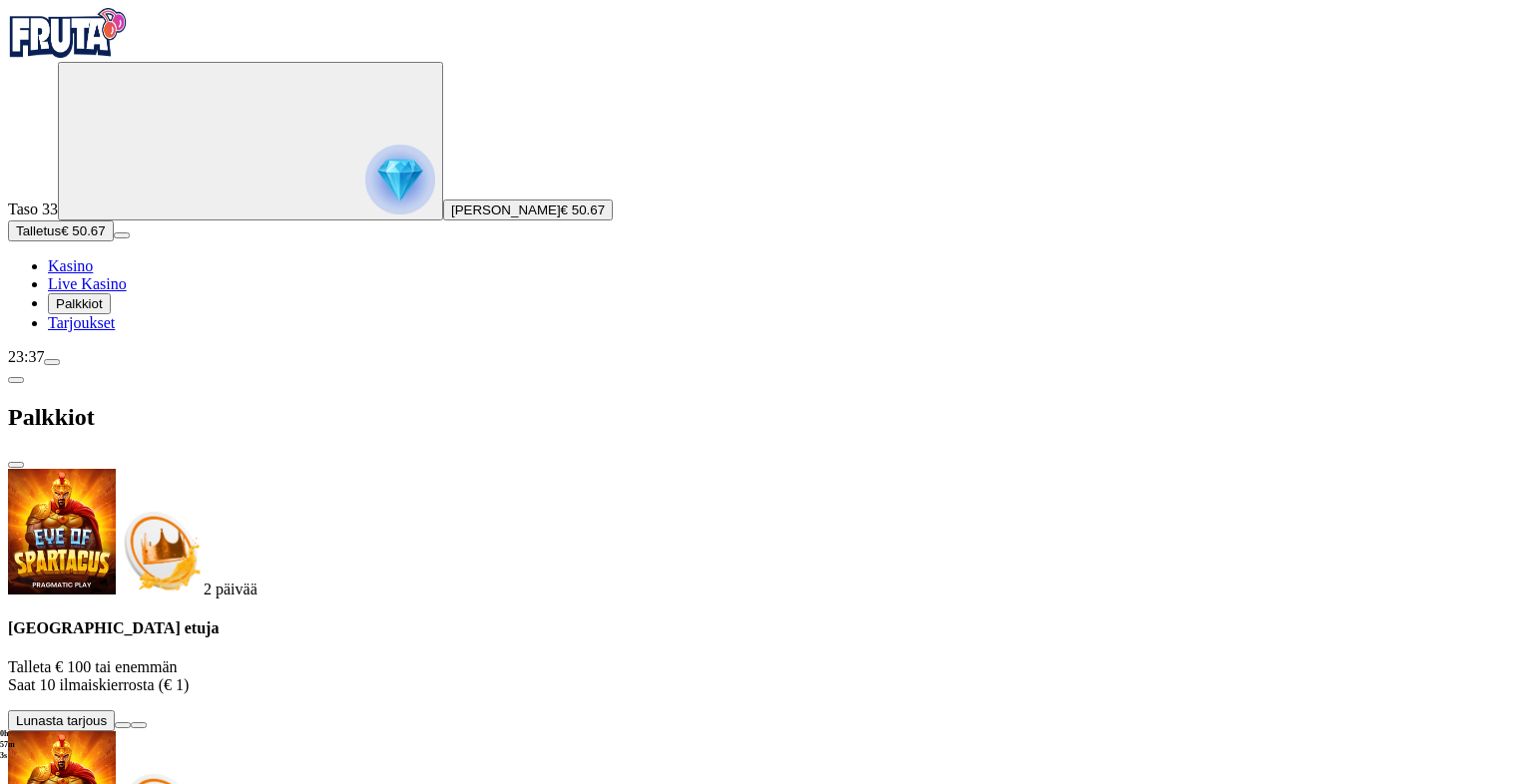 click on "2 päivää [GEOGRAPHIC_DATA] etuja Talleta € 100 tai enemmän
Saat 10 ilmaiskierrosta (€ 1) Lunasta tarjous 2 päivää [GEOGRAPHIC_DATA] etuja Talleta € 50 tai enemmän
Saat 30 ilmaiskierrosta (€ 0.2) Lunasta tarjous 2 päivää [GEOGRAPHIC_DATA] etuja Talleta € 20 tai enemmän
Saat 10 ilmaiskierrosta (€ 0.2) Lunasta tarjous Taso 34 Fruit Up   ja nappaat seuraavan palkkion" at bounding box center [762, 957] 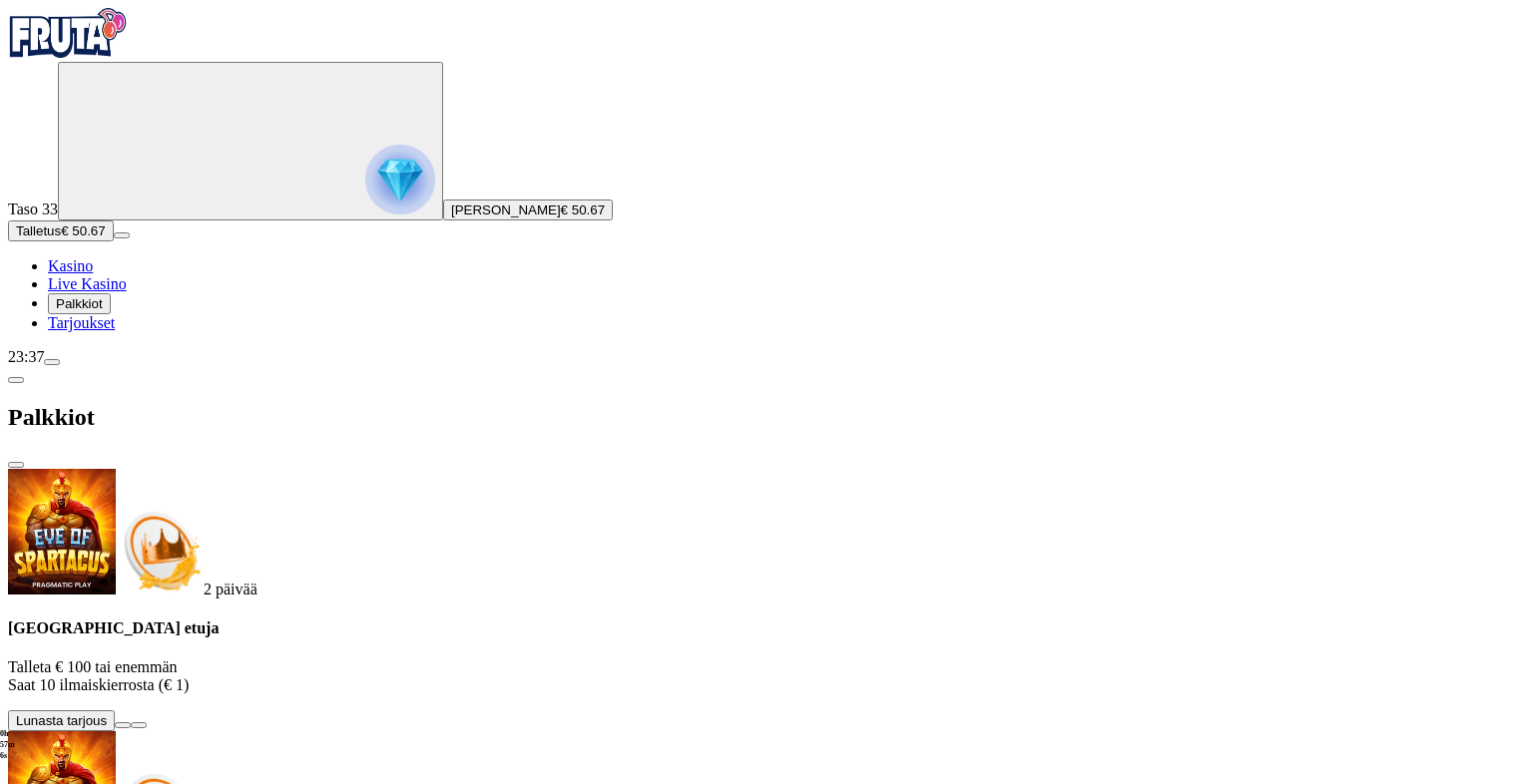click at bounding box center (16, 380) 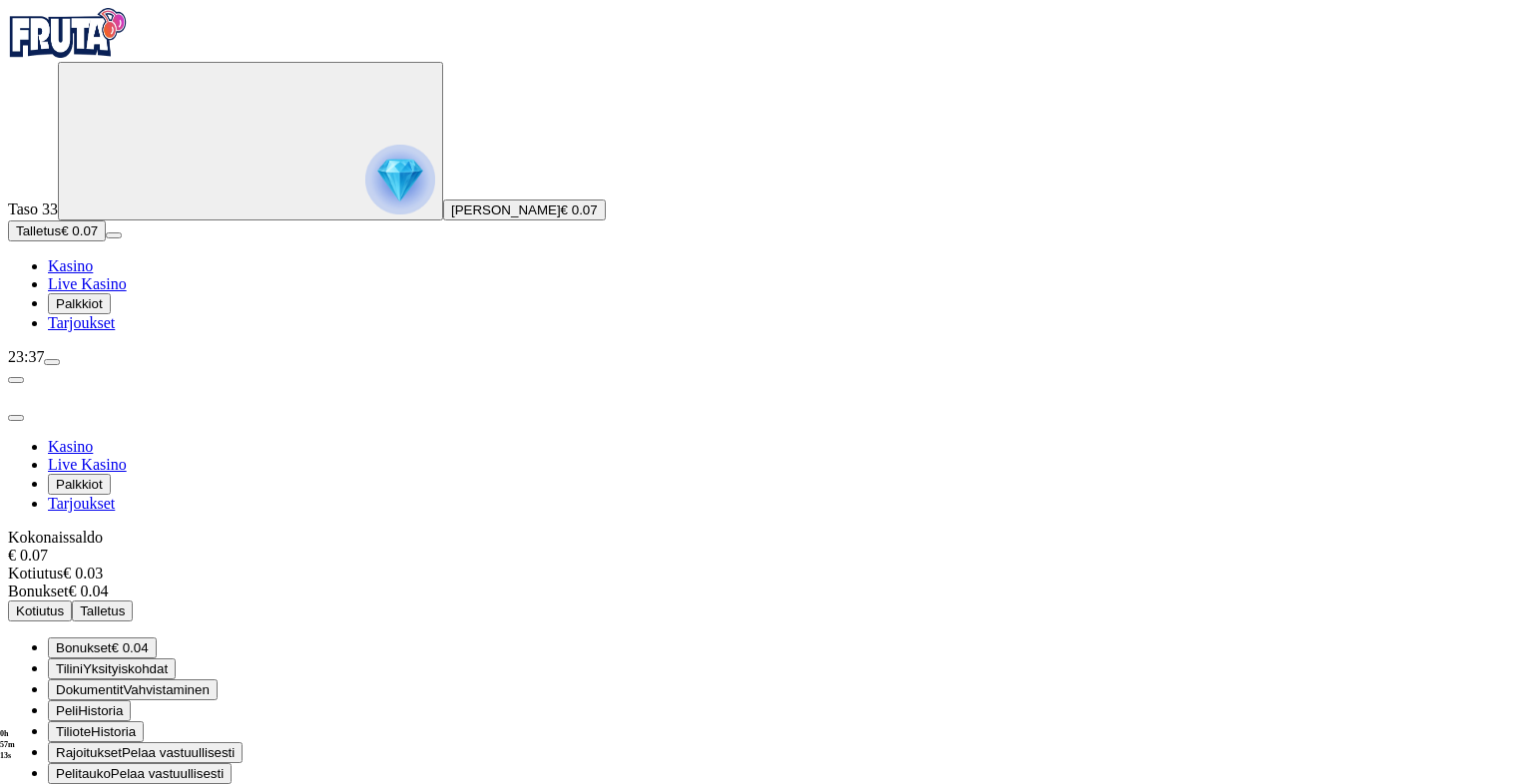 click on "Palkkiot" at bounding box center (79, 303) 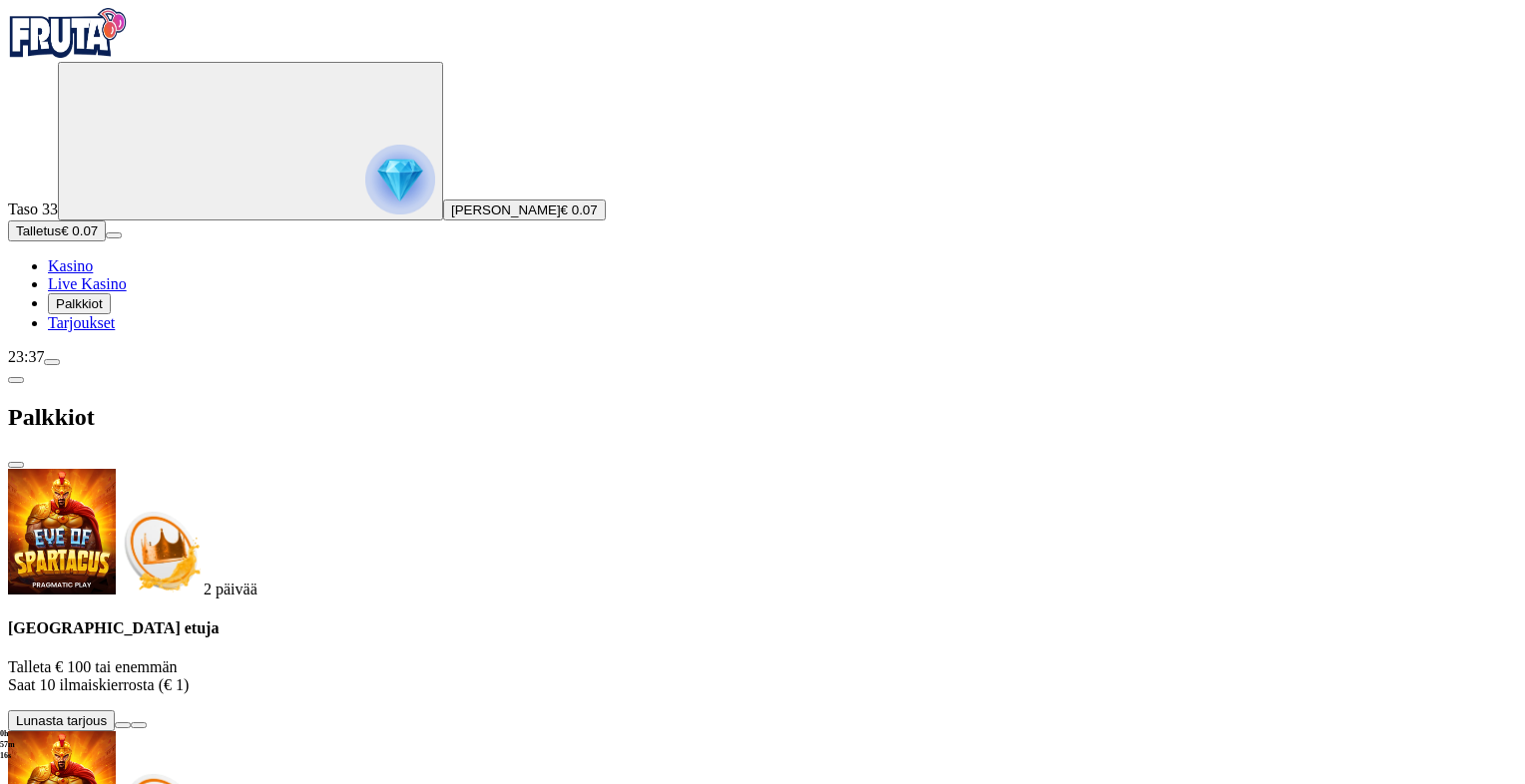 click on "Tarjoukset" at bounding box center [81, 322] 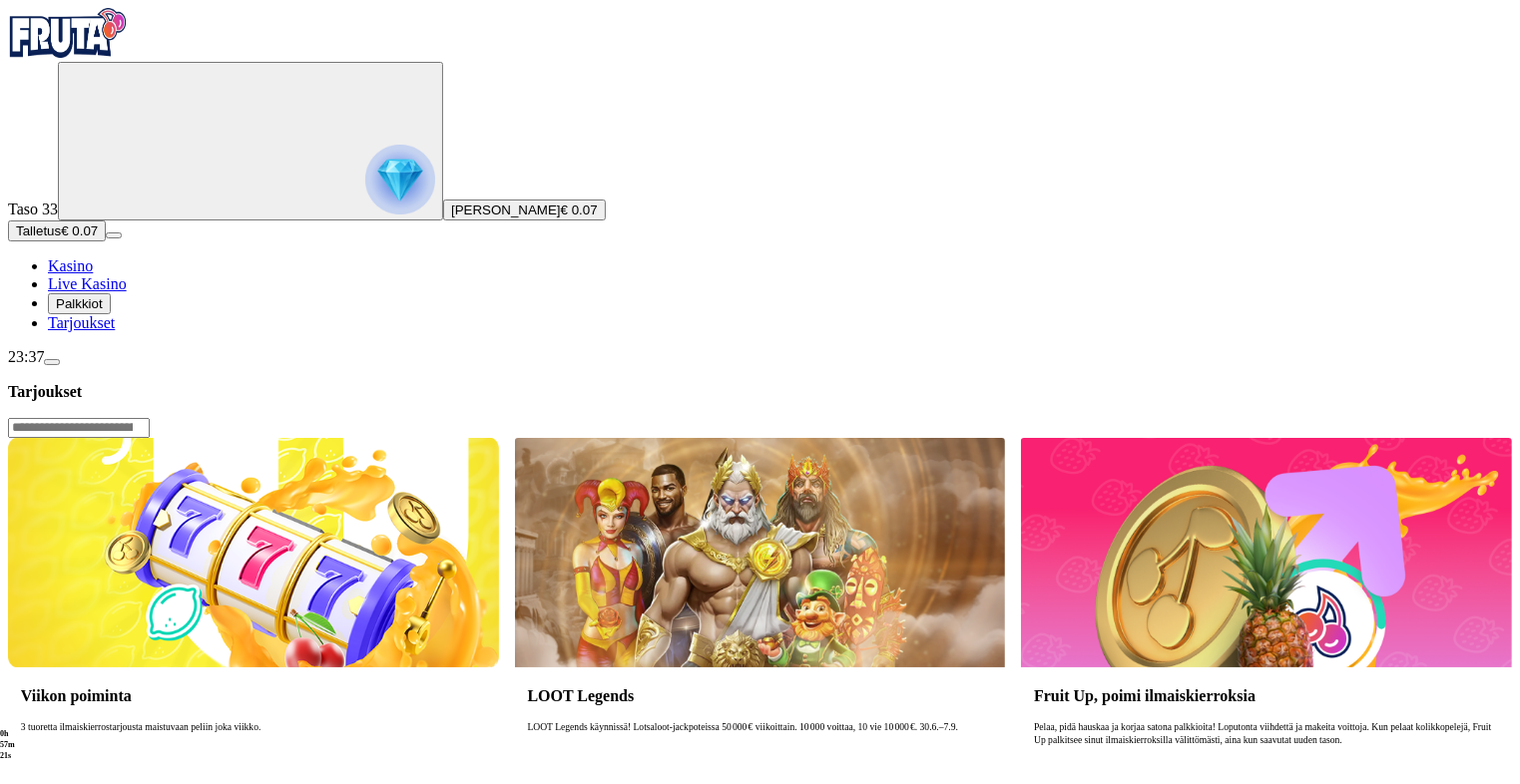 click on "Palkkiot" at bounding box center (79, 303) 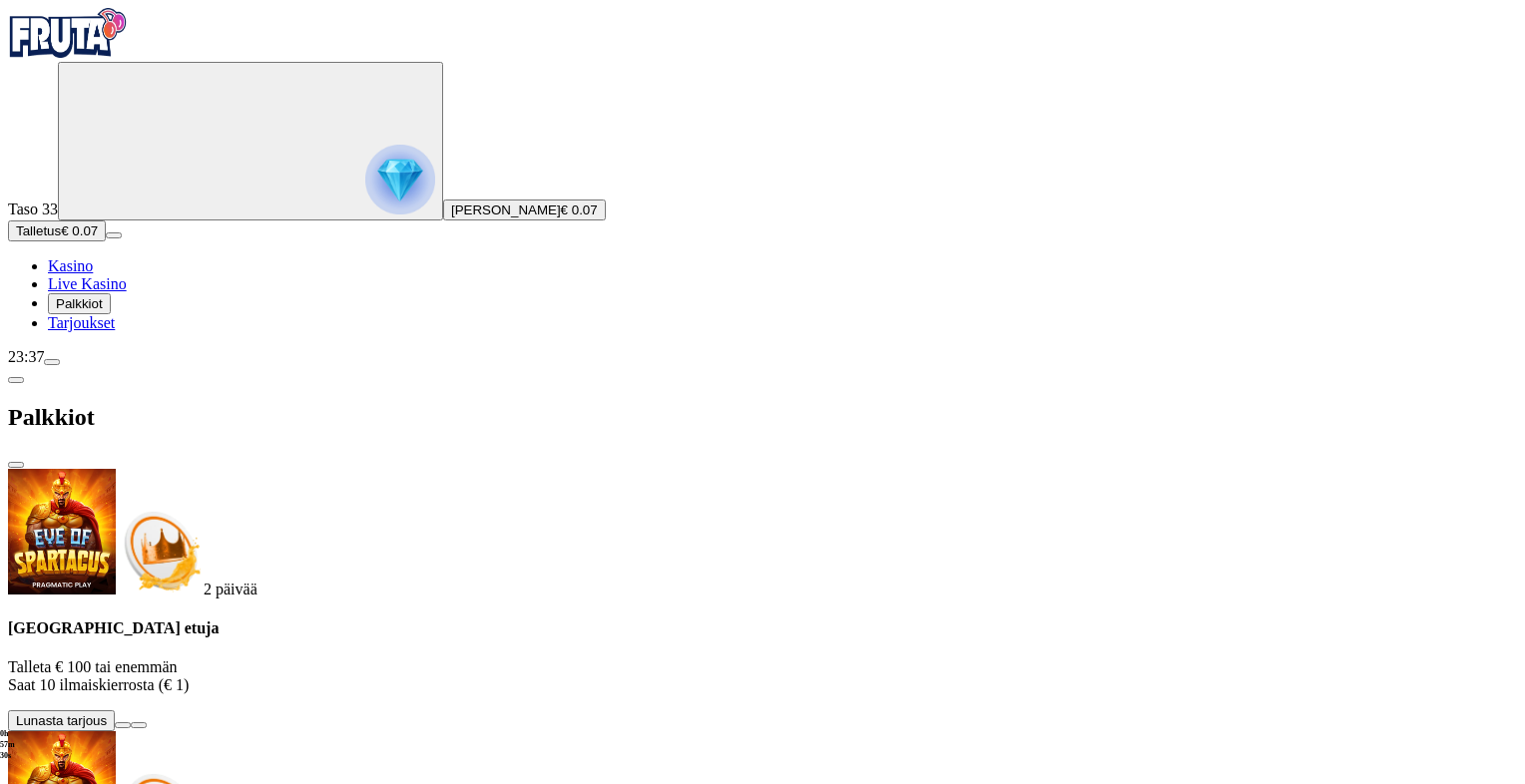 click on "Kasino" at bounding box center [70, 265] 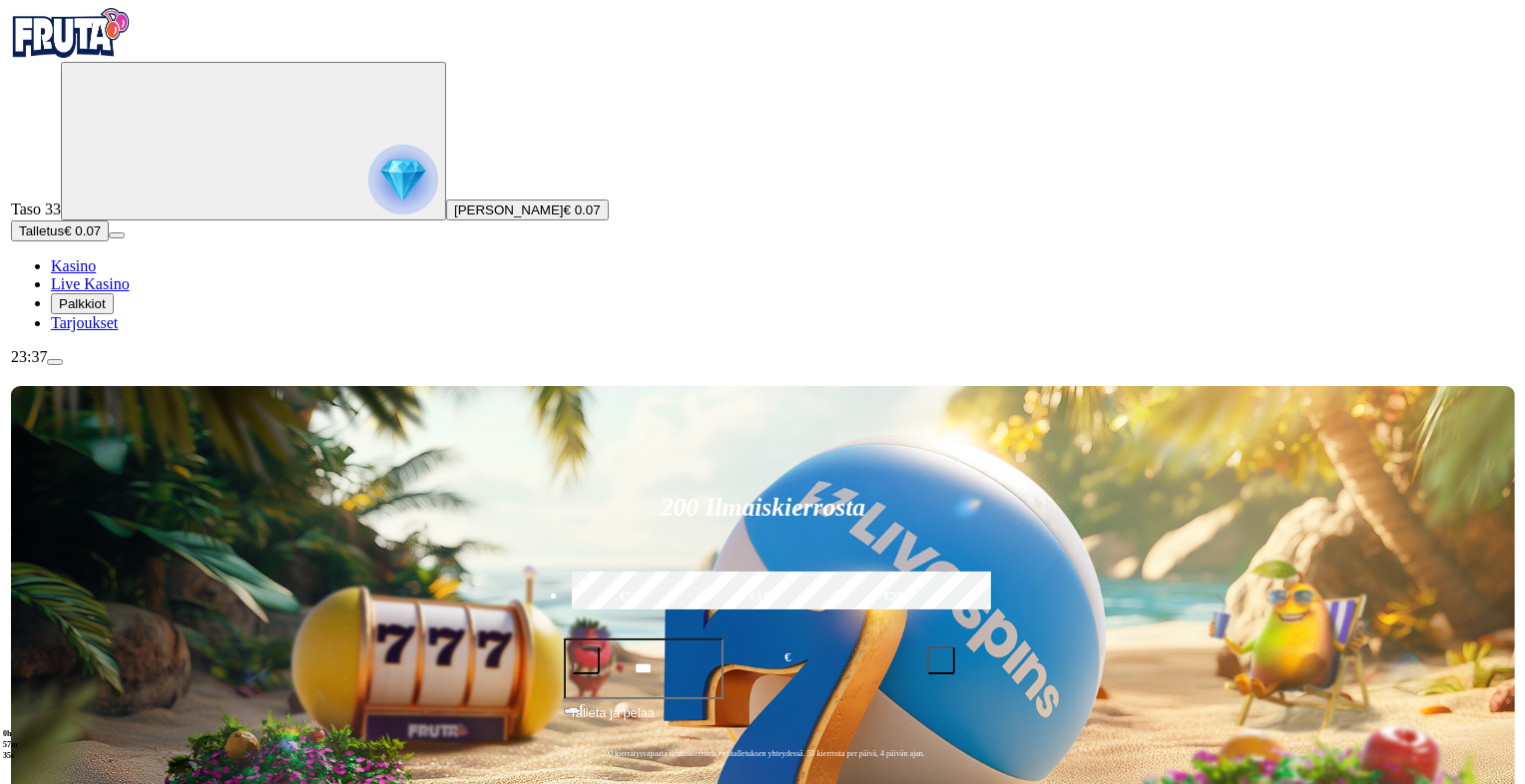 scroll, scrollTop: 685, scrollLeft: 0, axis: vertical 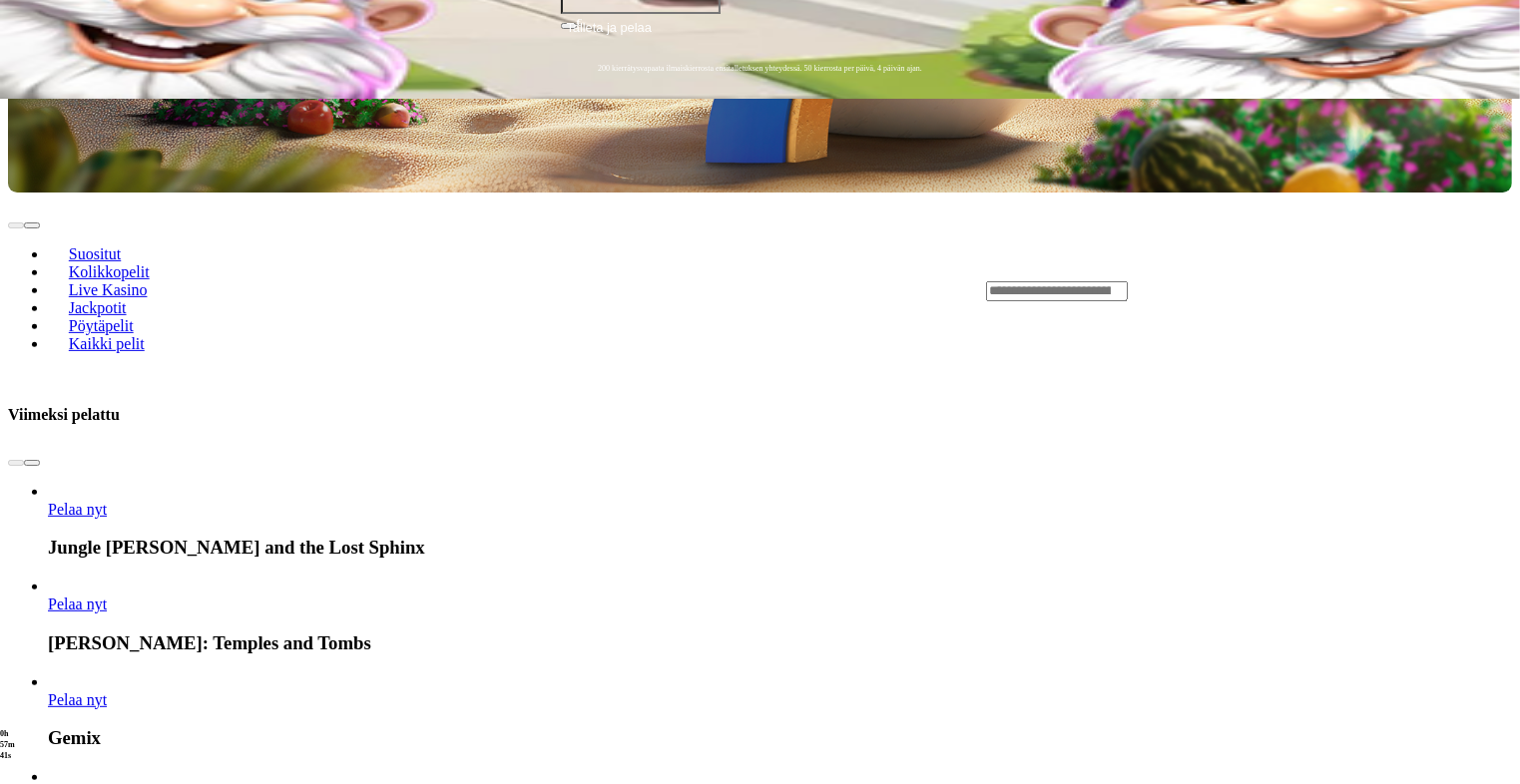 click at bounding box center (52, -323) 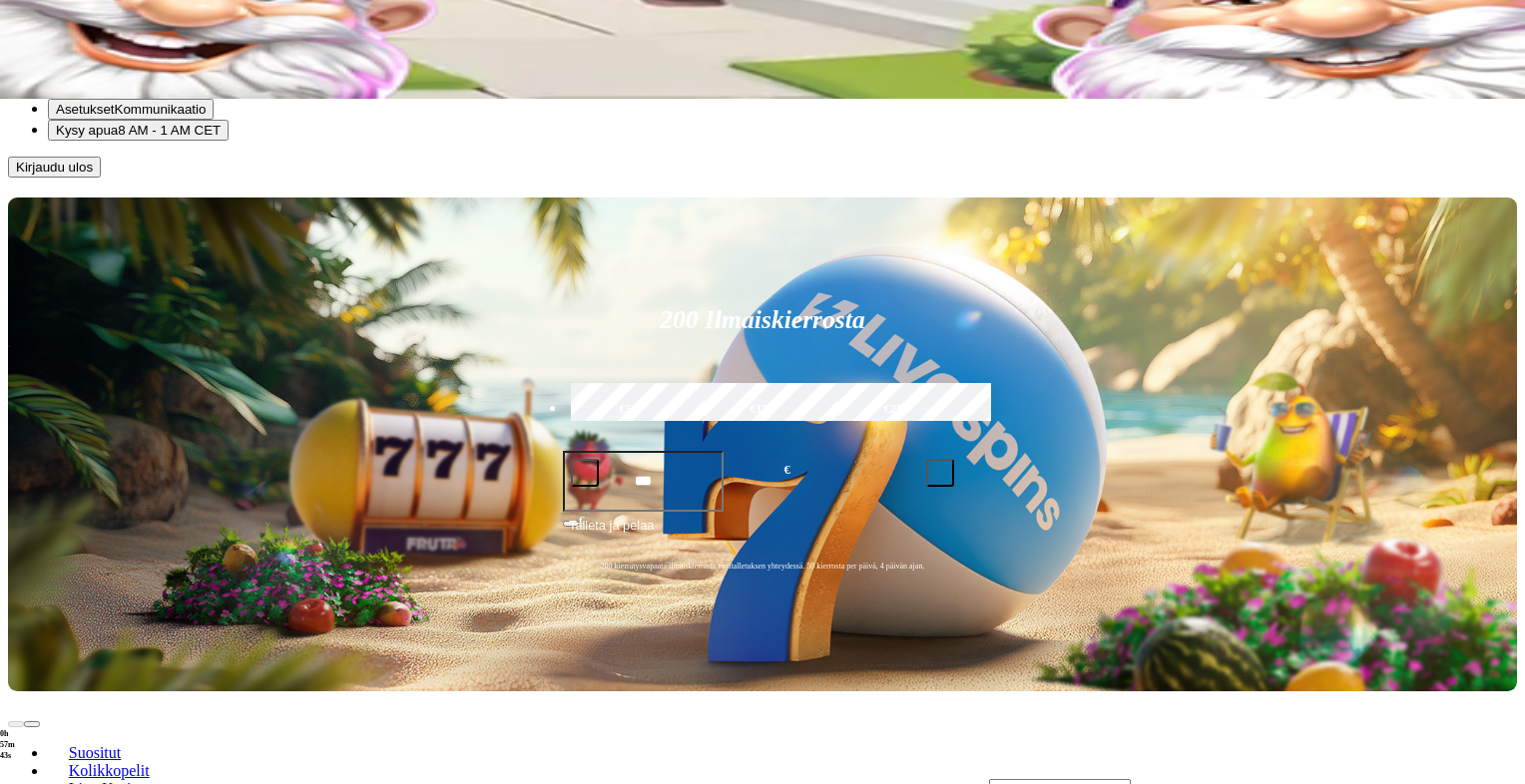 click on "Kirjaudu ulos" at bounding box center (54, 167) 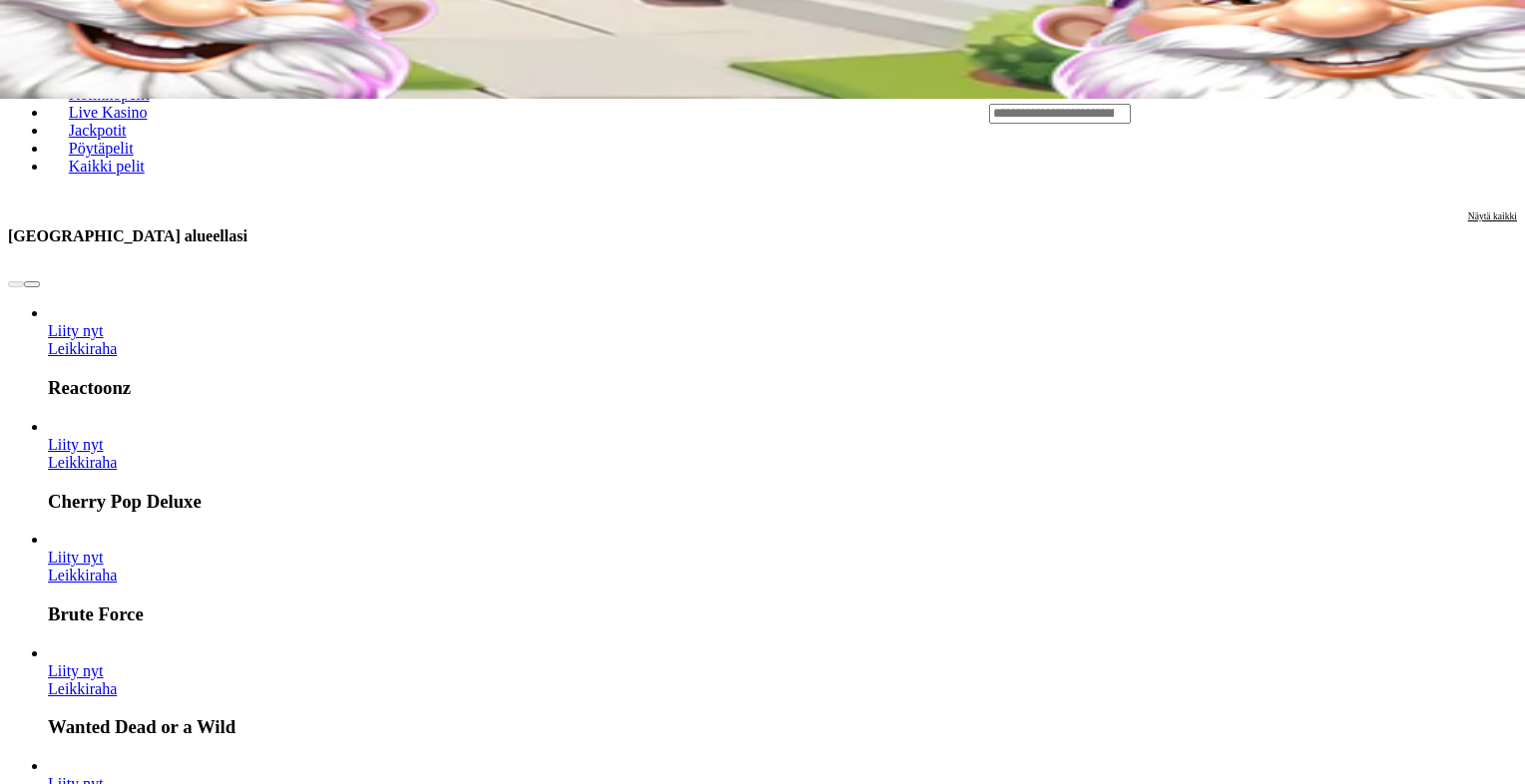 scroll, scrollTop: 0, scrollLeft: 0, axis: both 